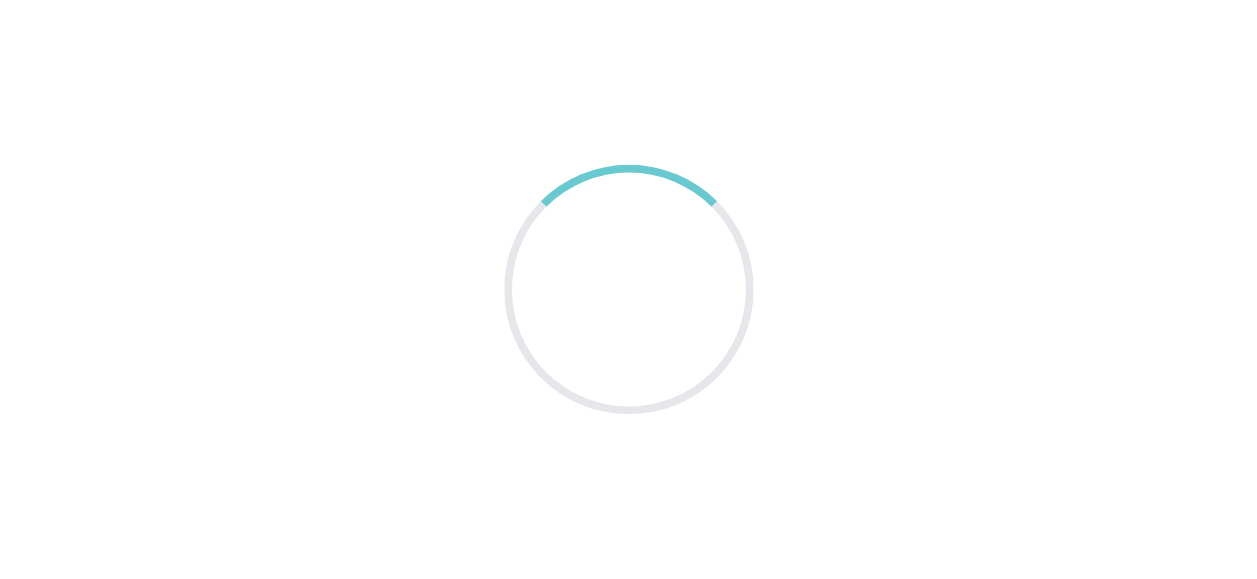 scroll, scrollTop: 0, scrollLeft: 0, axis: both 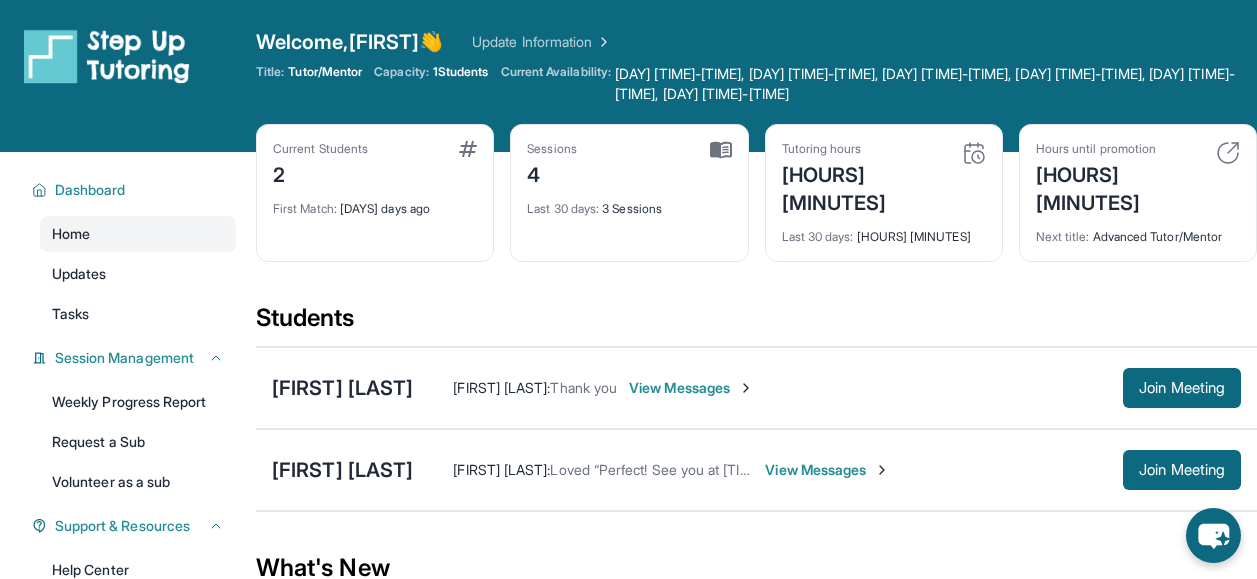 click on "First Match :   24 days ago" at bounding box center (375, 203) 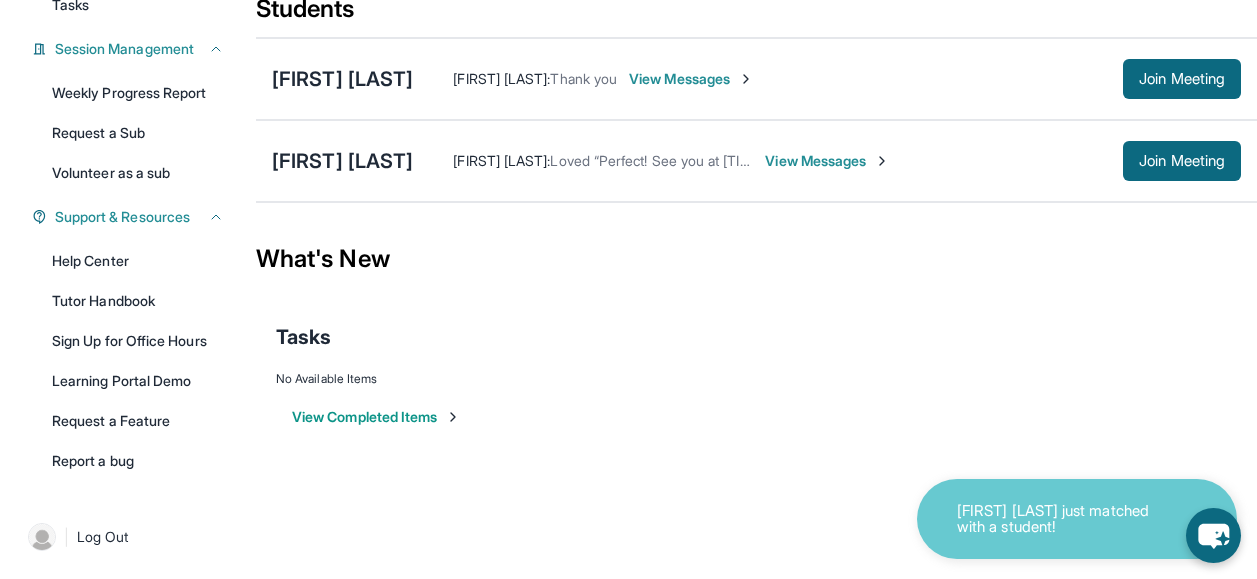 scroll, scrollTop: 0, scrollLeft: 0, axis: both 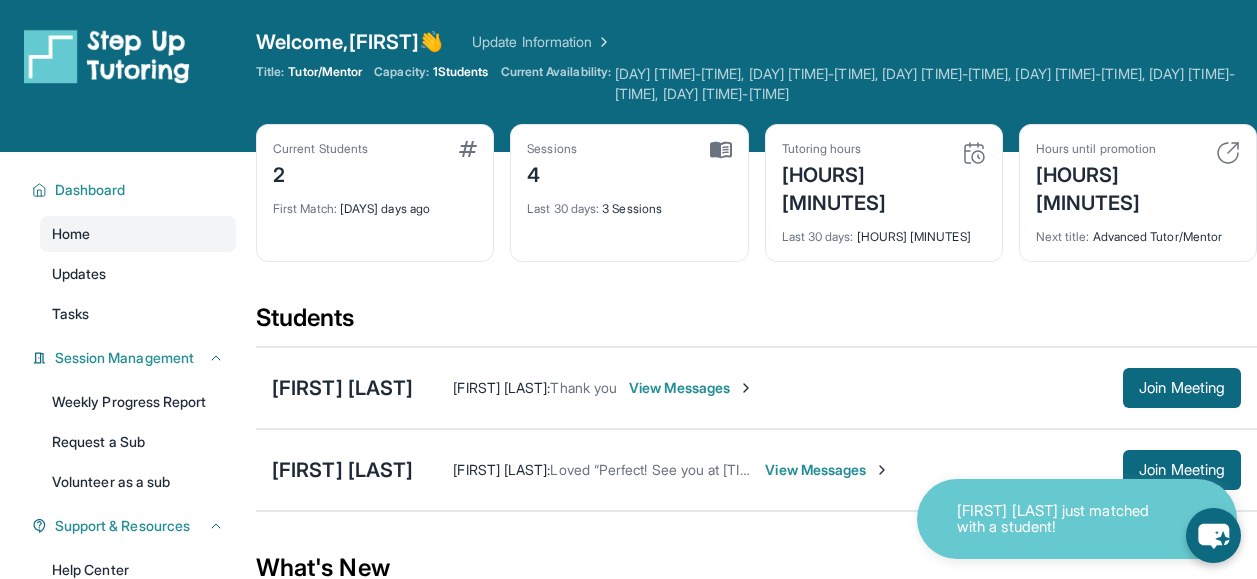 click on "Monday 17:00-18:30, Tuesday 14:30-15:30, Tuesday 17:00-18:30, Wednesday 14:30-15:30, Thursday 14:30-19:00, Friday 17:00-18:30 No availability form exists for this tutor" at bounding box center (936, 84) 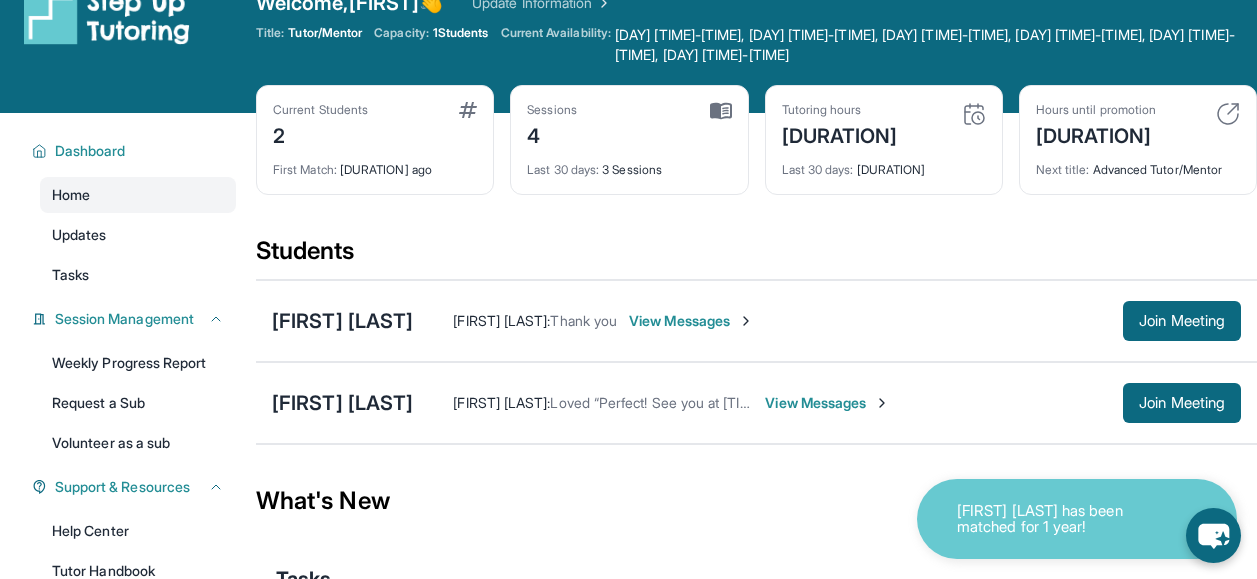 scroll, scrollTop: 0, scrollLeft: 0, axis: both 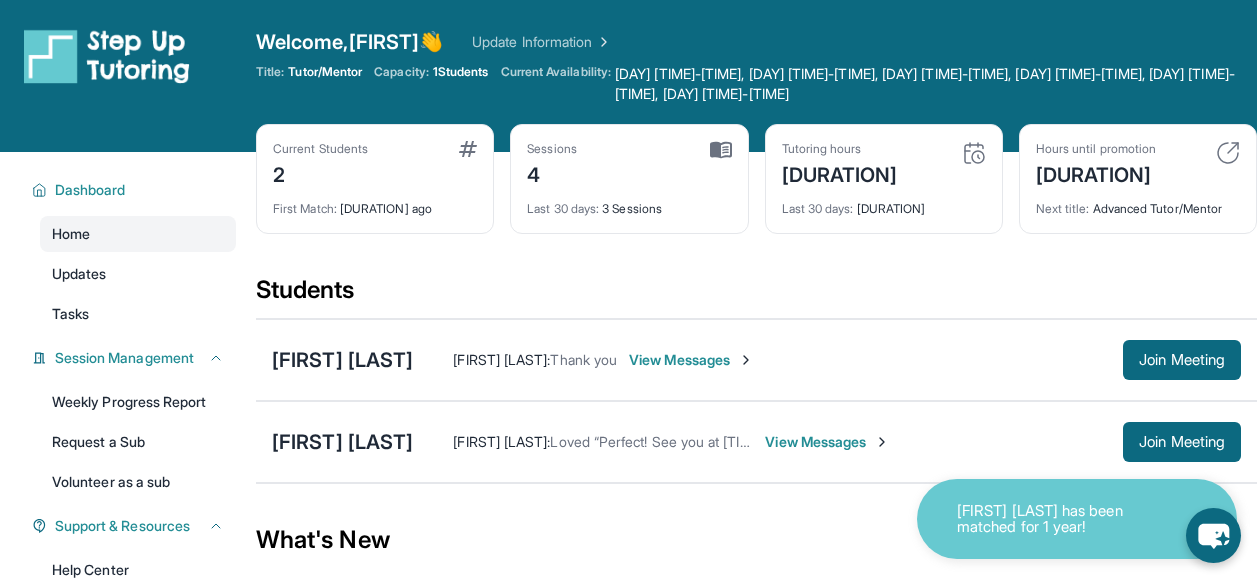 click on "Update Information" at bounding box center [542, 42] 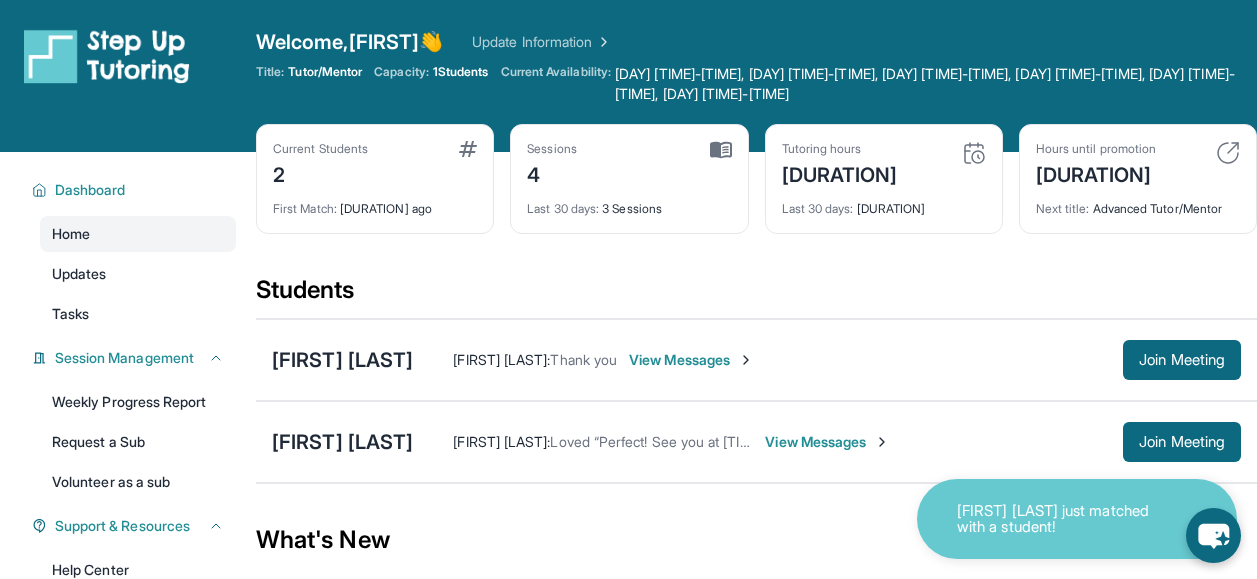 click on "Update Information" at bounding box center [542, 42] 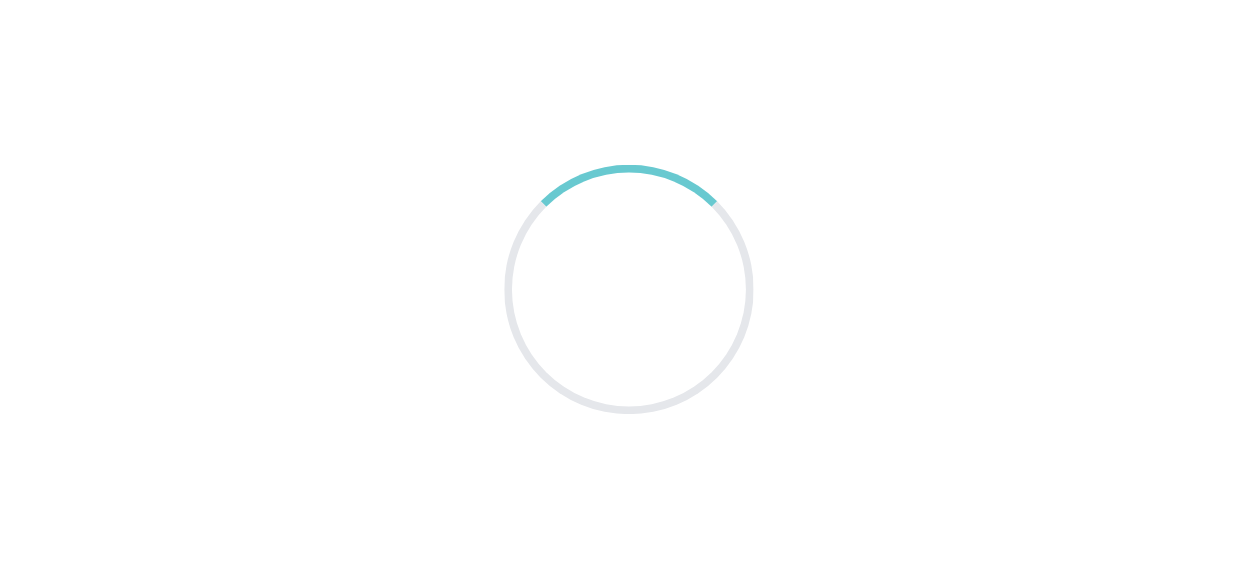 scroll, scrollTop: 0, scrollLeft: 0, axis: both 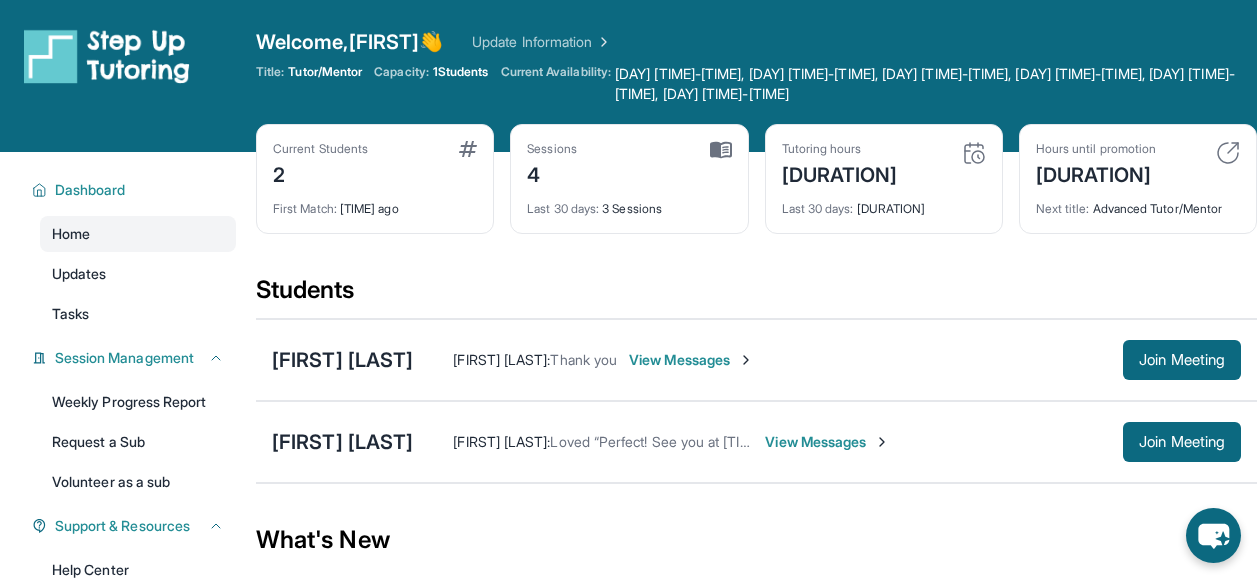 click on "Title: Tutor/Mentor Capacity: 1  Students Current Availability: Monday 17:00-18:30, Tuesday 14:30-15:30, Tuesday 17:00-18:30, Wednesday 14:30-15:30, Thursday 14:30-19:00, Friday 17:00-18:30 No availability form exists for this tutor" at bounding box center [756, 84] 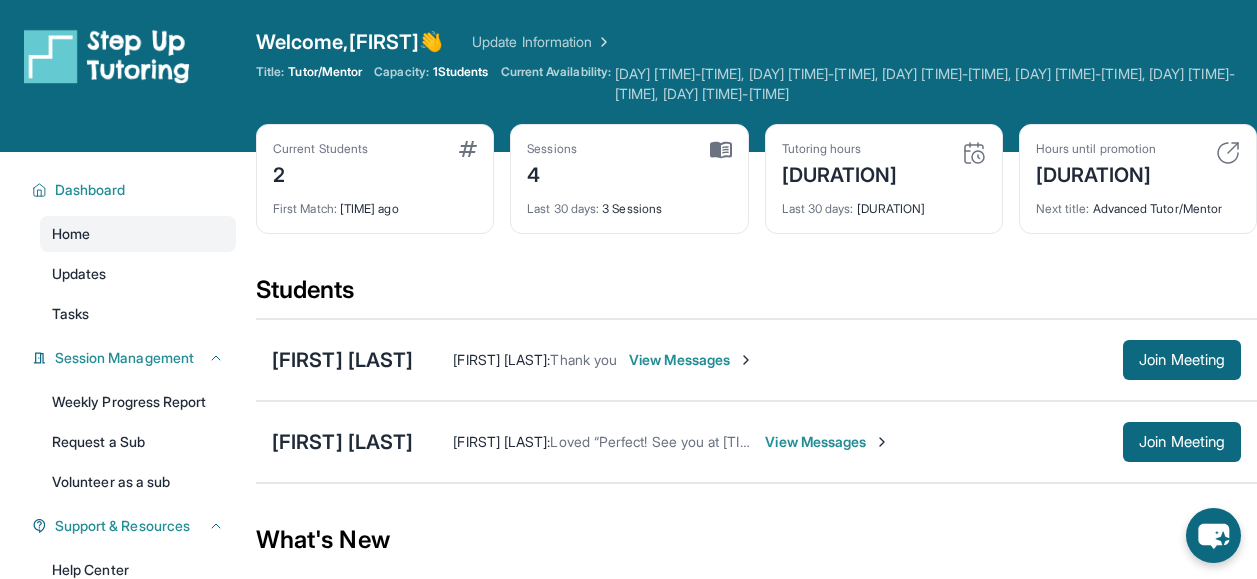 click on "Monday 17:00-18:30, Tuesday 14:30-15:30, Tuesday 17:00-18:30, Wednesday 14:30-15:30, Thursday 14:30-19:00, Friday 17:00-18:30 No availability form exists for this tutor" at bounding box center (936, 84) 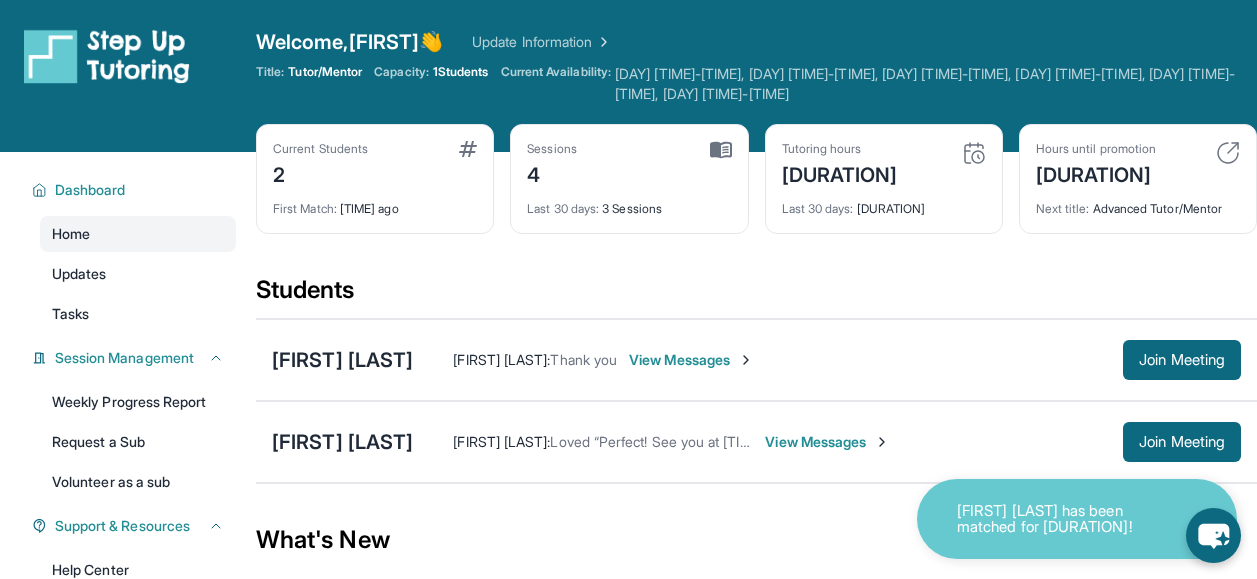 click on "Monday 17:00-18:30, Tuesday 14:30-15:30, Tuesday 17:00-18:30, Wednesday 14:30-15:30, Thursday 14:30-19:00, Friday 17:00-18:30 No availability form exists for this tutor" at bounding box center [936, 84] 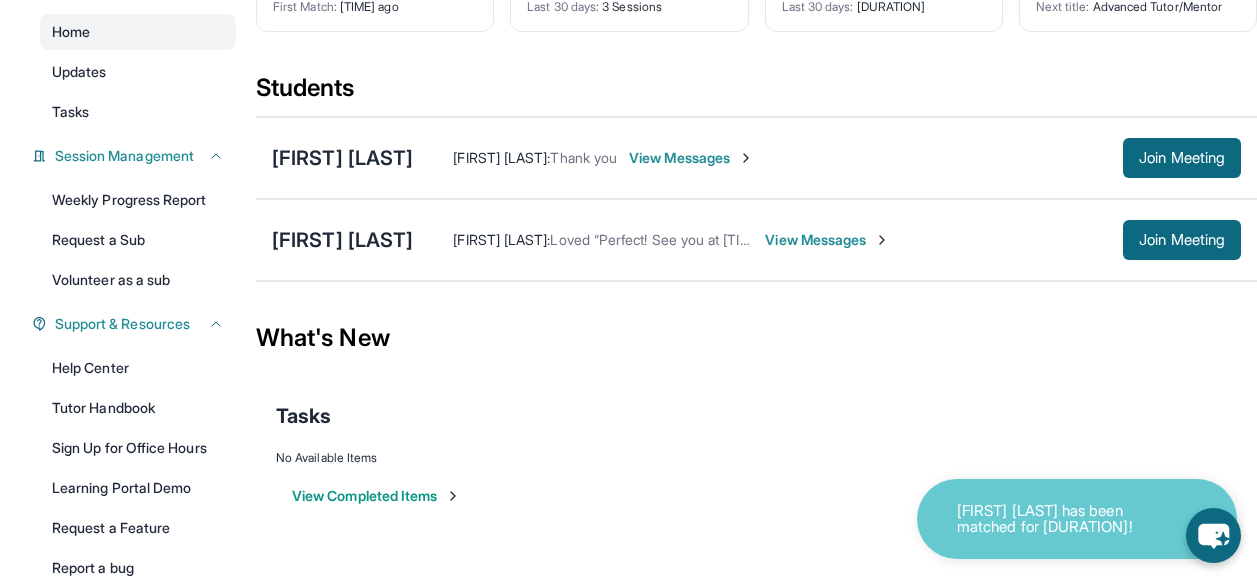 scroll, scrollTop: 309, scrollLeft: 0, axis: vertical 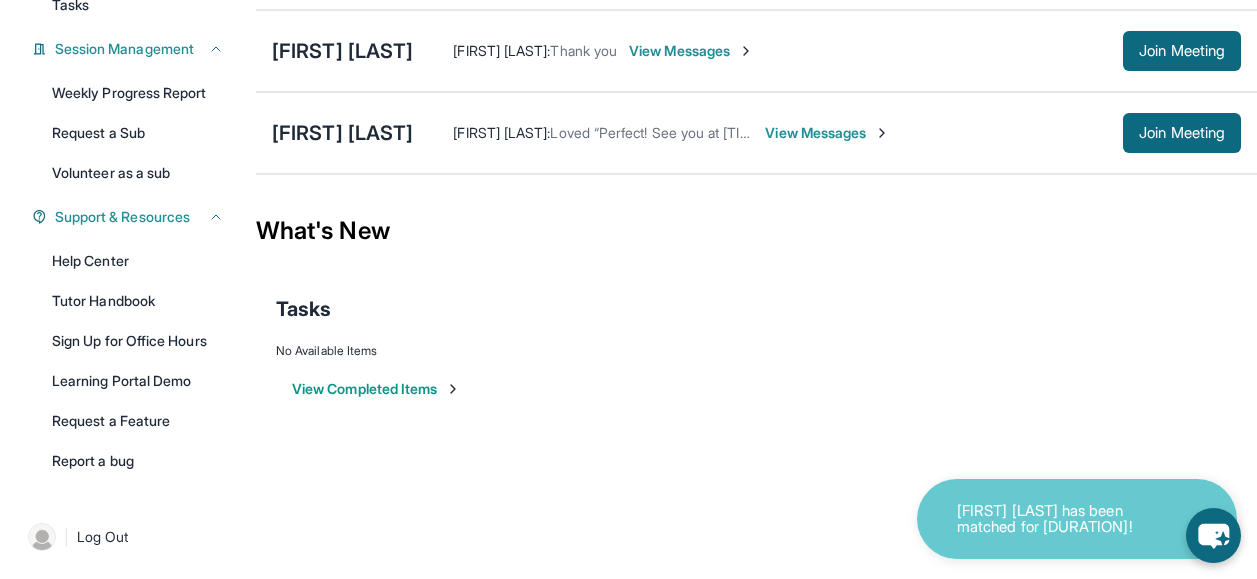 click on "Weekly Progress Report Request a Sub Volunteer as a sub" at bounding box center (138, 133) 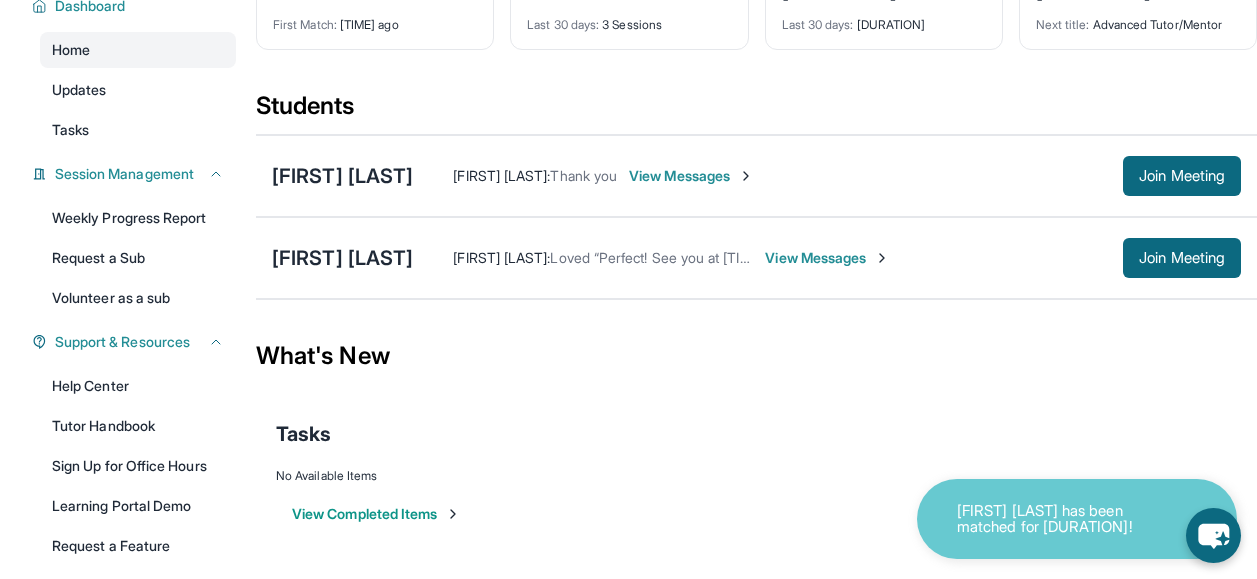 scroll, scrollTop: 183, scrollLeft: 0, axis: vertical 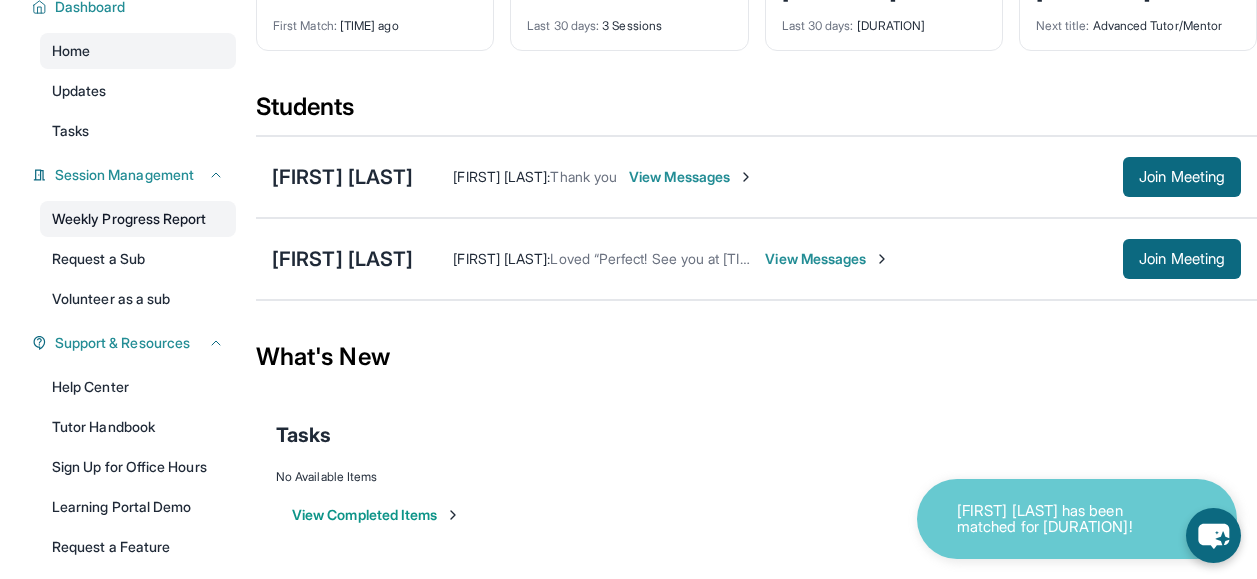 click on "Weekly Progress Report" at bounding box center (138, 219) 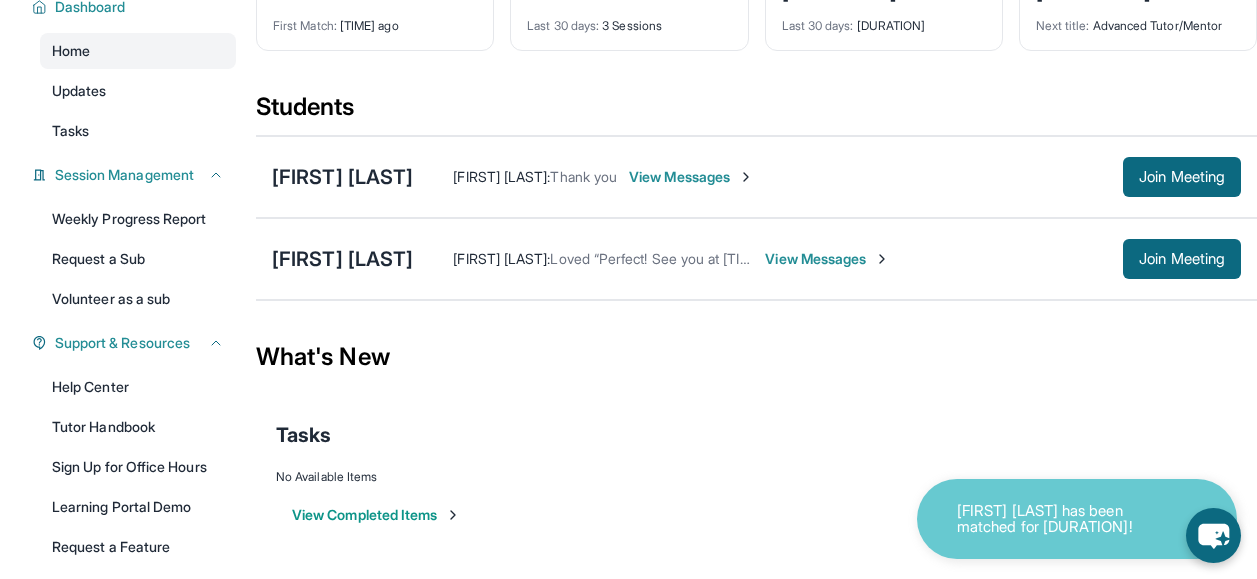 scroll, scrollTop: 0, scrollLeft: 0, axis: both 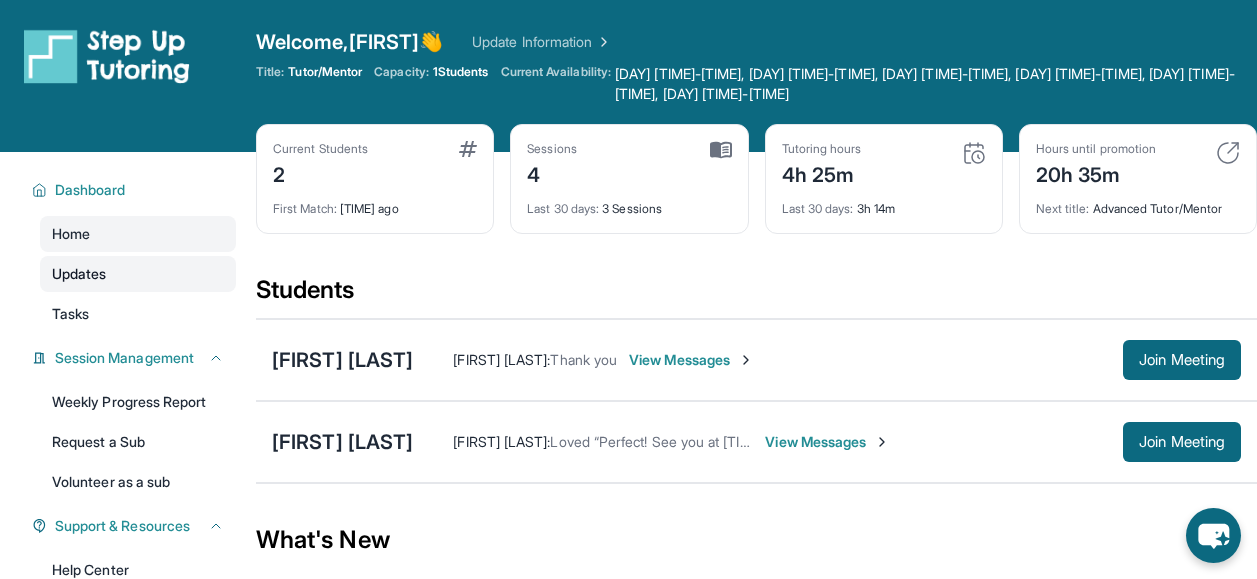 click on "Updates" at bounding box center (79, 274) 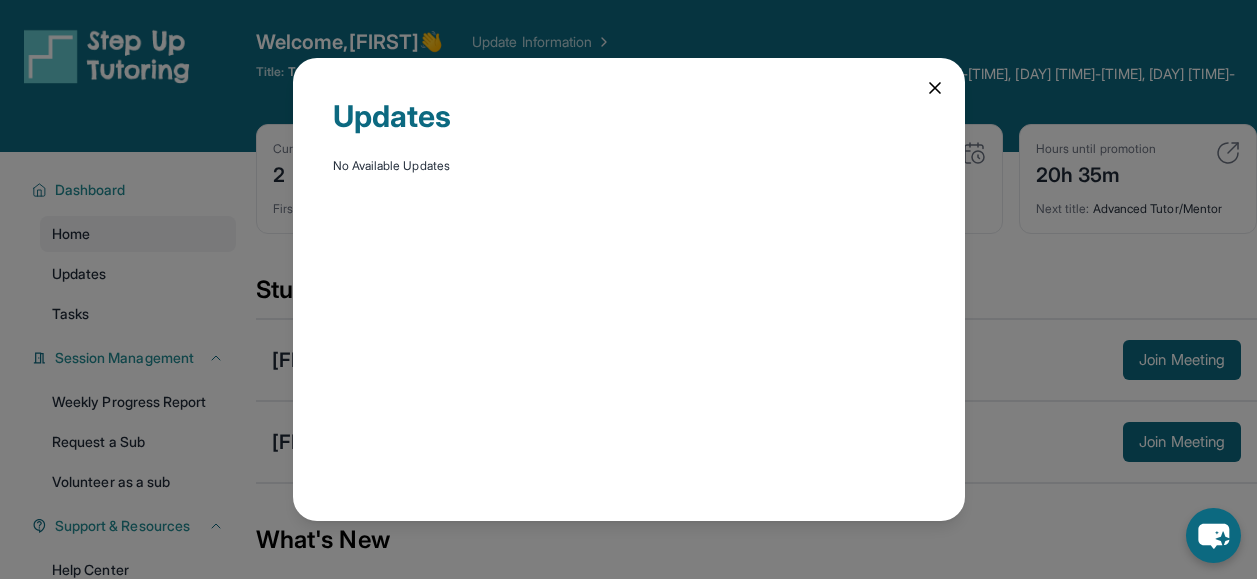 click 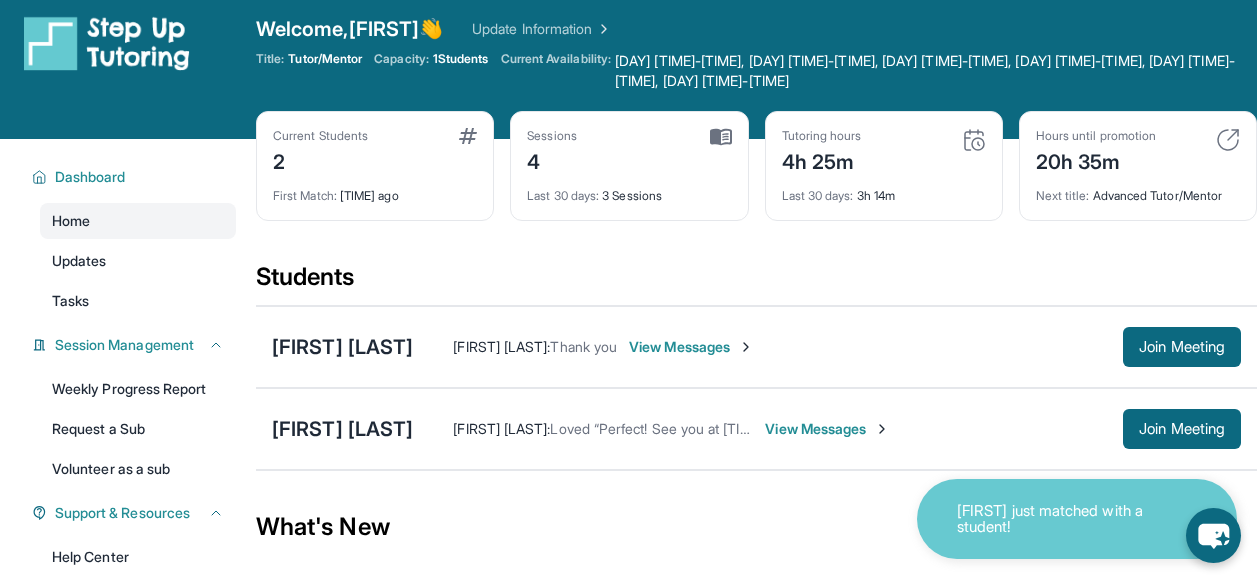 scroll, scrollTop: 0, scrollLeft: 0, axis: both 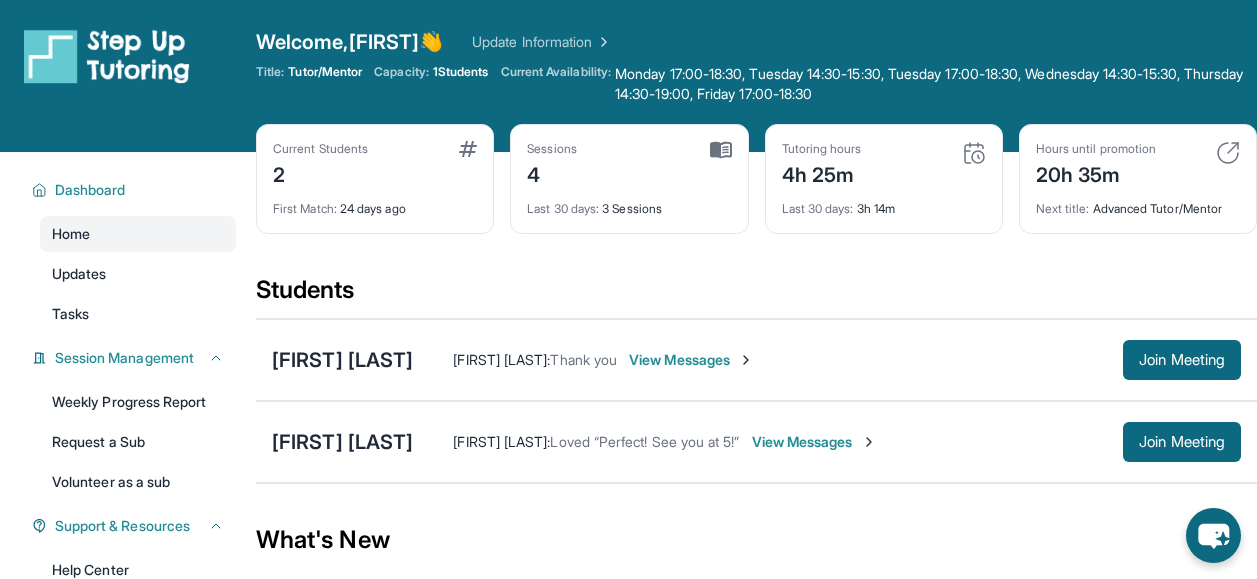 click on "1  Students" at bounding box center [461, 72] 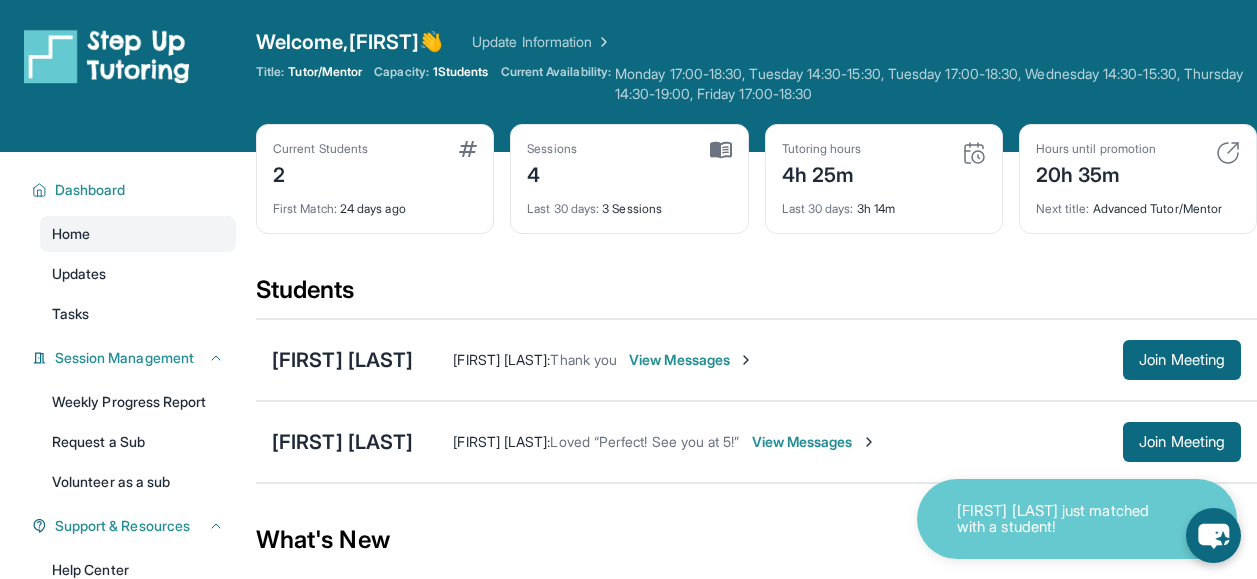 click on "Monday 17:00-18:30, Tuesday 14:30-15:30, Tuesday 17:00-18:30, Wednesday 14:30-15:30, Thursday 14:30-19:00, Friday 17:00-18:30 No availability form exists for this tutor" at bounding box center (936, 84) 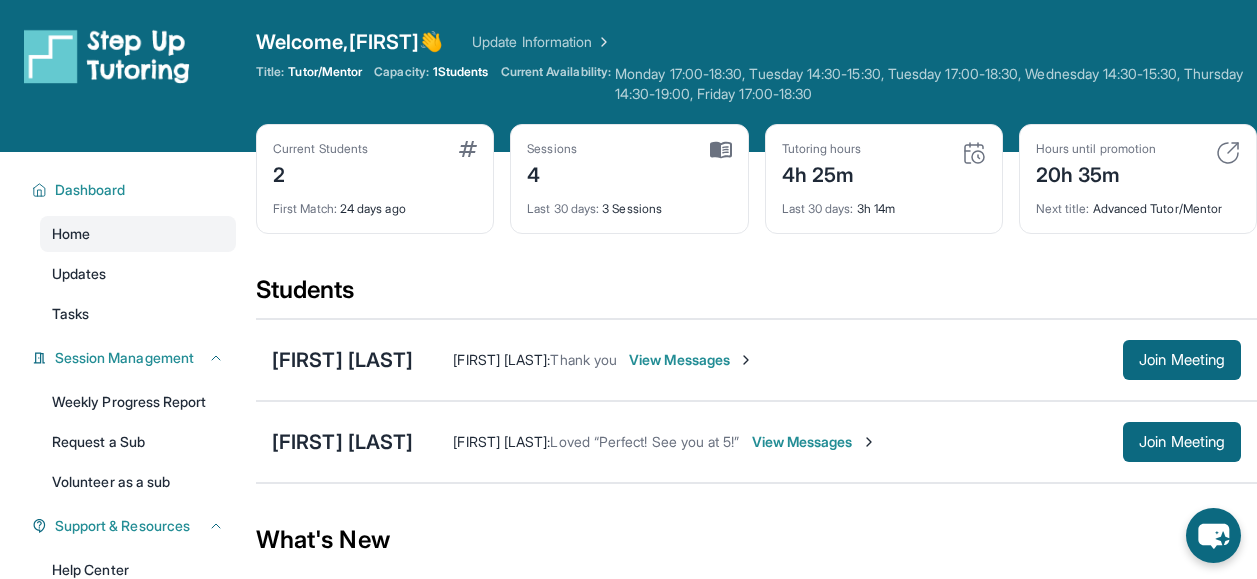 click on "Monday 17:00-18:30, Tuesday 14:30-15:30, Tuesday 17:00-18:30, Wednesday 14:30-15:30, Thursday 14:30-19:00, Friday 17:00-18:30 No availability form exists for this tutor" at bounding box center [936, 84] 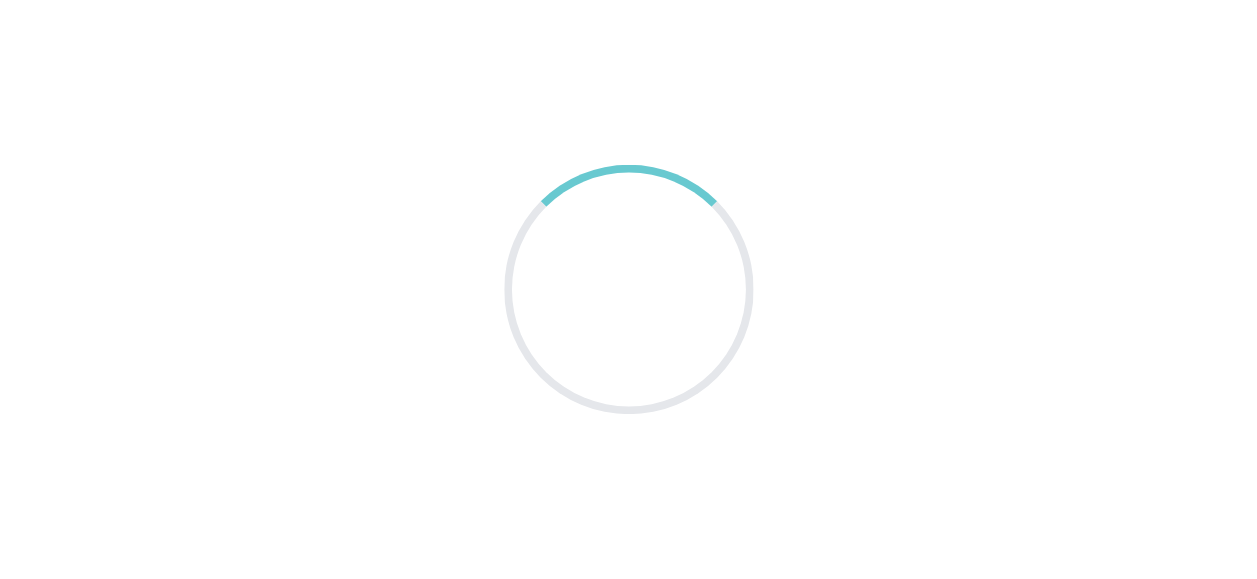 scroll, scrollTop: 0, scrollLeft: 0, axis: both 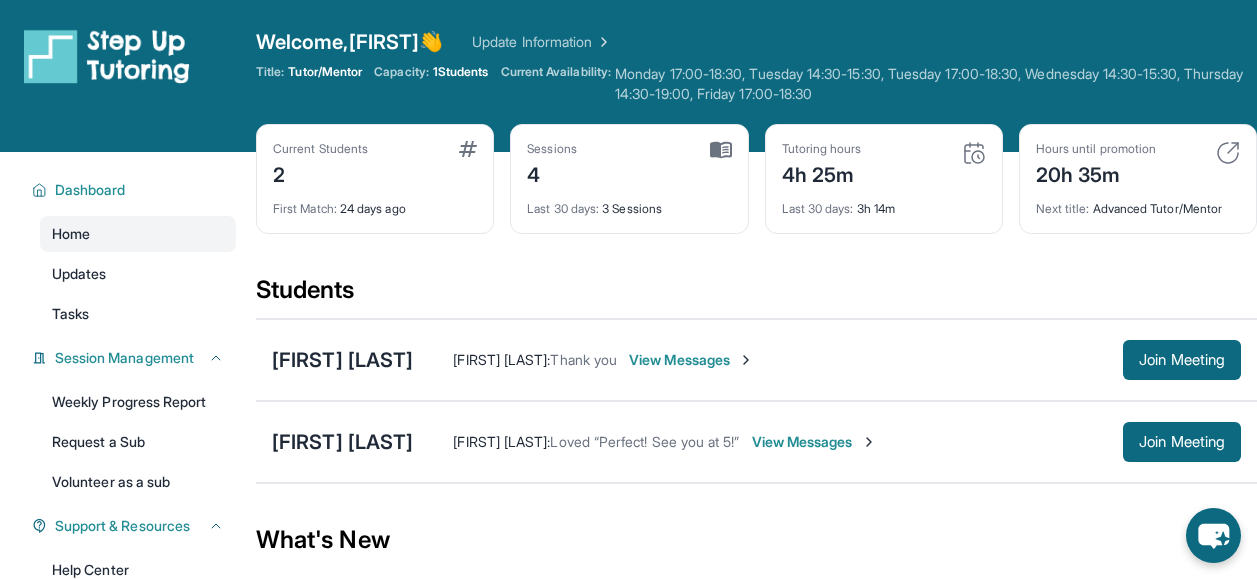 click on "Monday 17:00-18:30, Tuesday 14:30-15:30, Tuesday 17:00-18:30, Wednesday 14:30-15:30, Thursday 14:30-19:00, Friday 17:00-18:30 No availability form exists for this tutor" at bounding box center [936, 84] 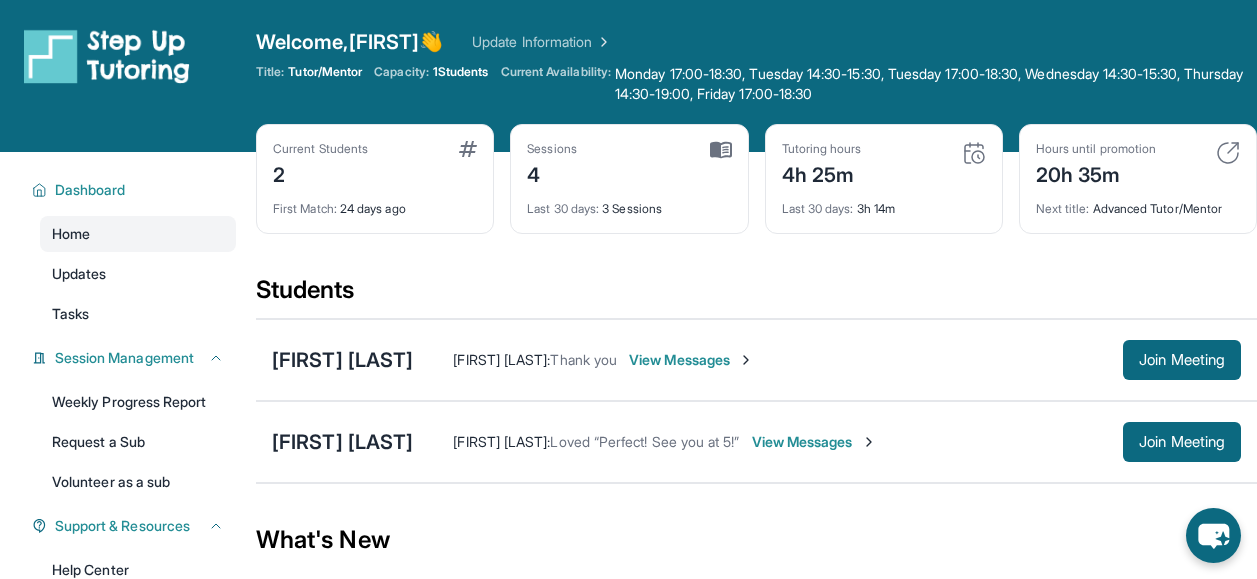 click on "Update Information" at bounding box center [542, 42] 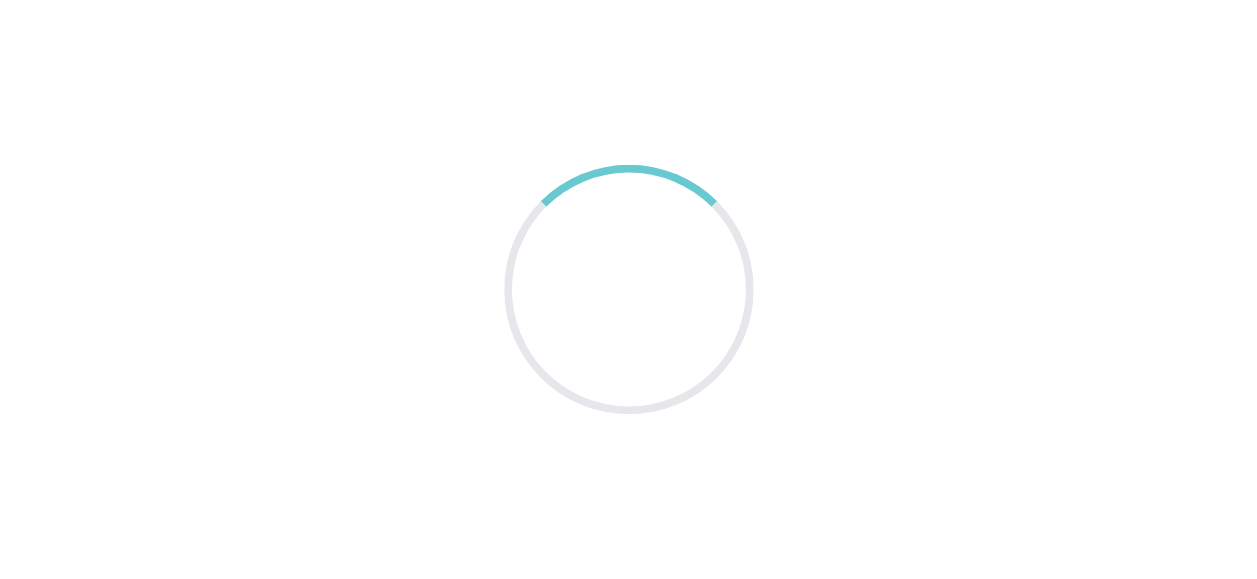 scroll, scrollTop: 0, scrollLeft: 0, axis: both 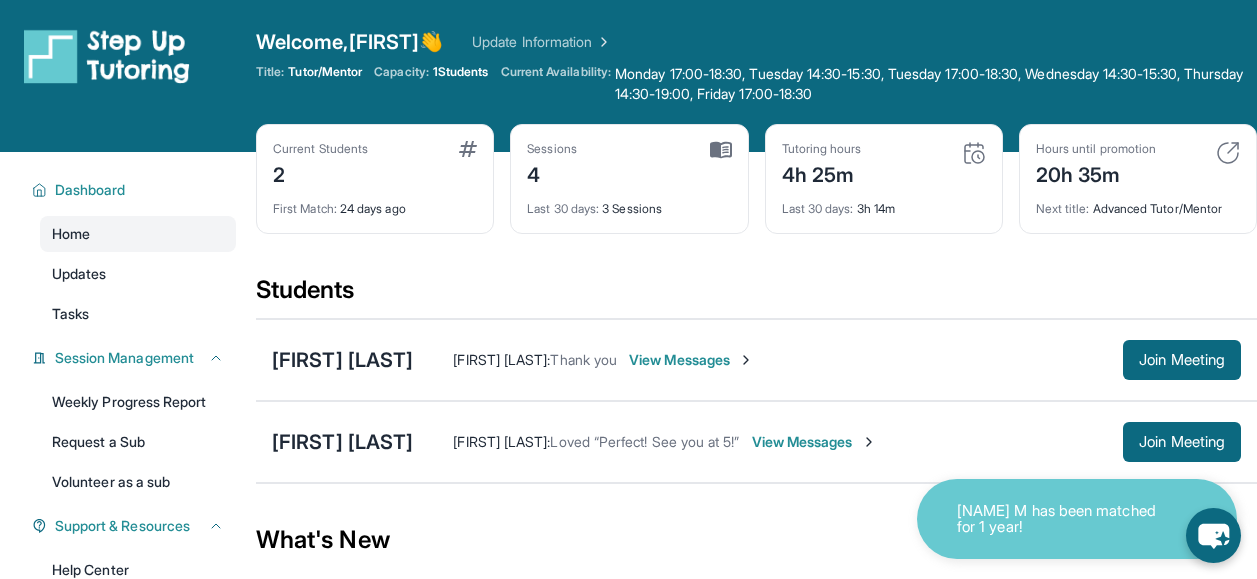 click on "Update Information" at bounding box center (542, 42) 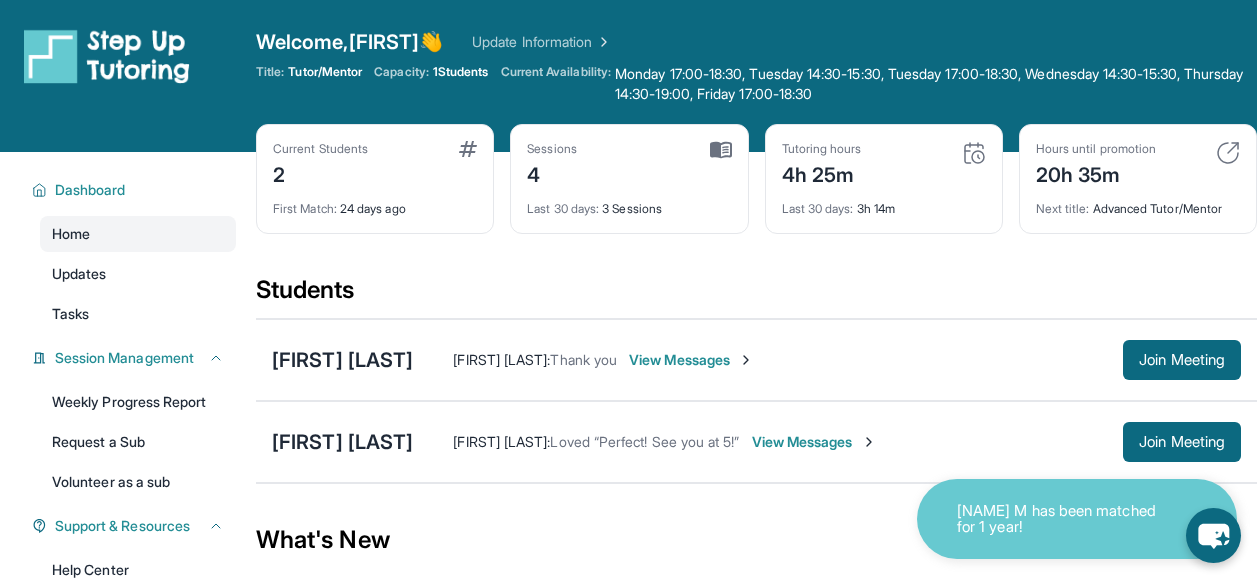 click at bounding box center [721, 150] 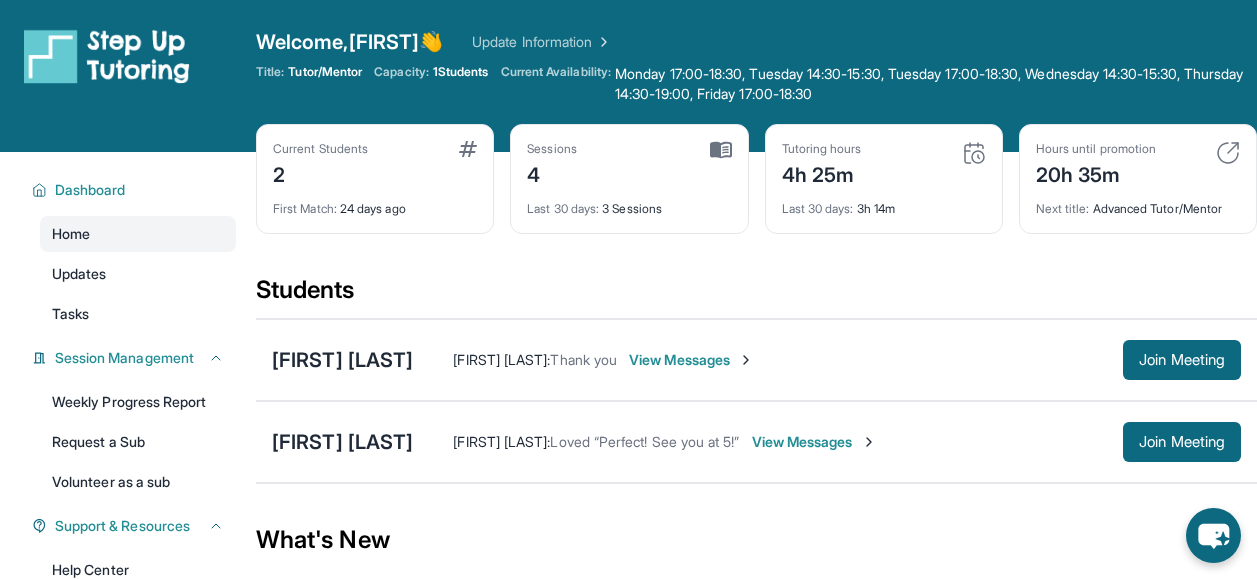 click at bounding box center (1228, 153) 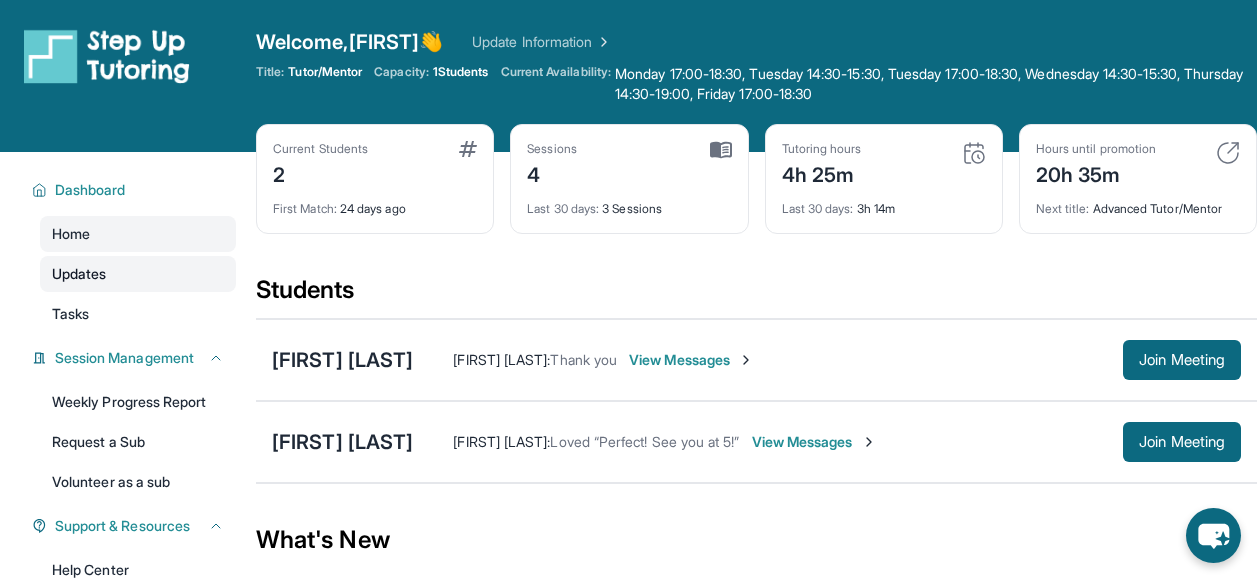 click on "Updates" at bounding box center [79, 274] 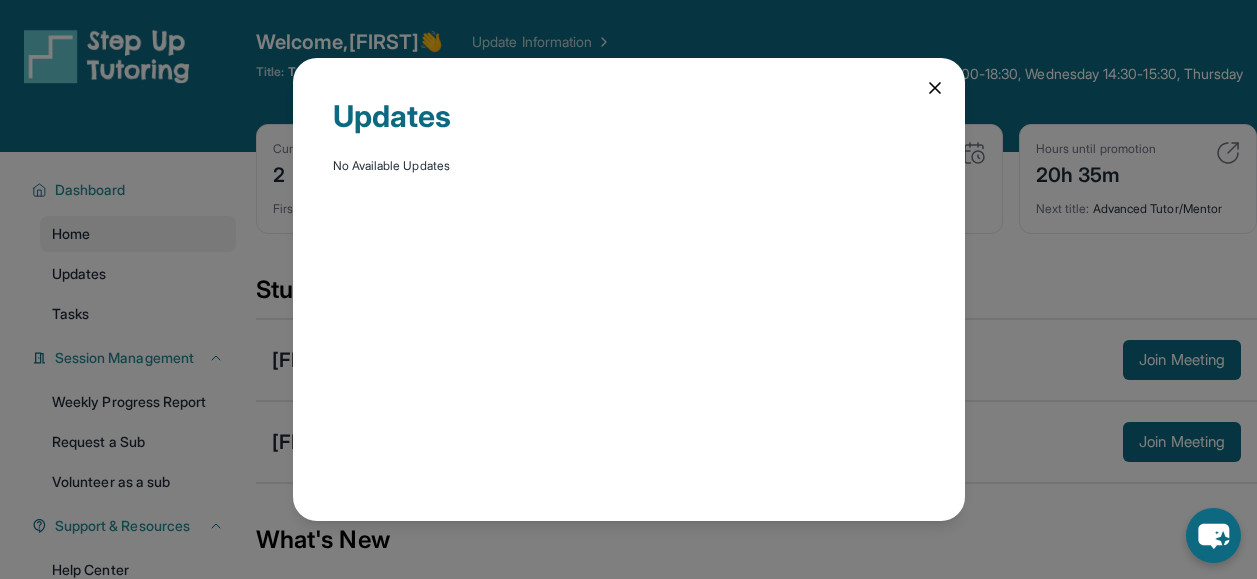 click 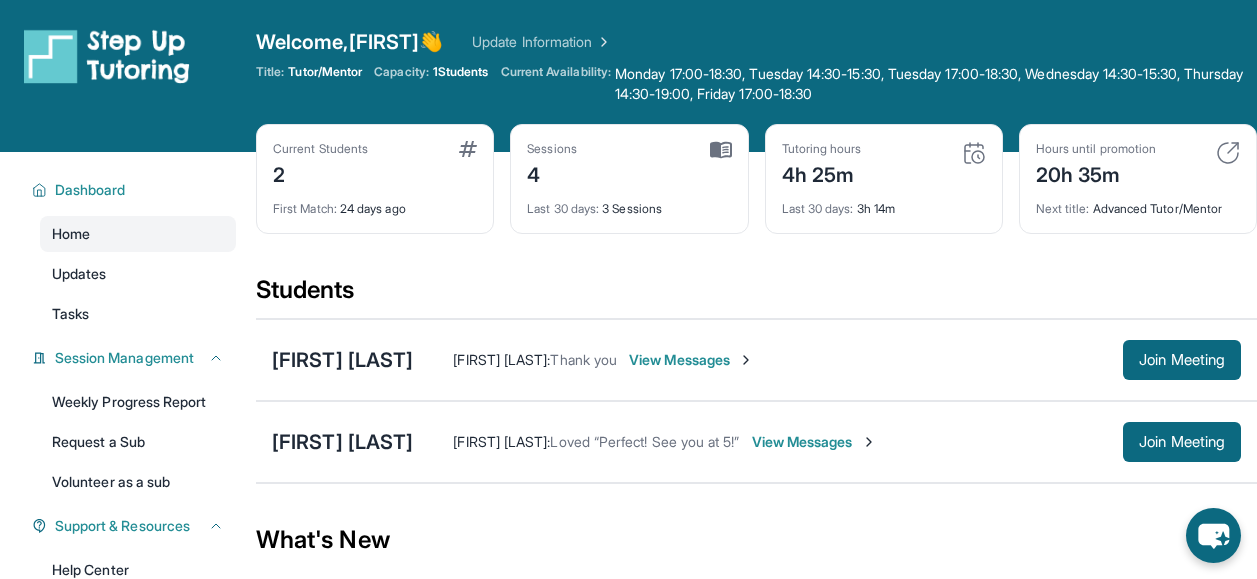 click at bounding box center (107, 56) 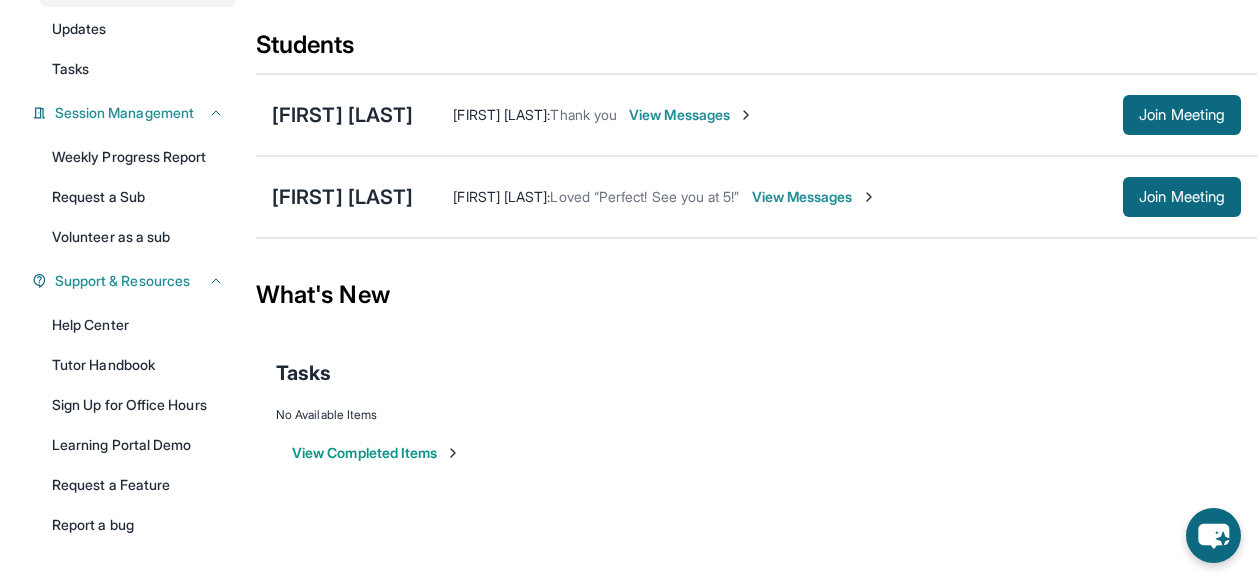 scroll, scrollTop: 259, scrollLeft: 0, axis: vertical 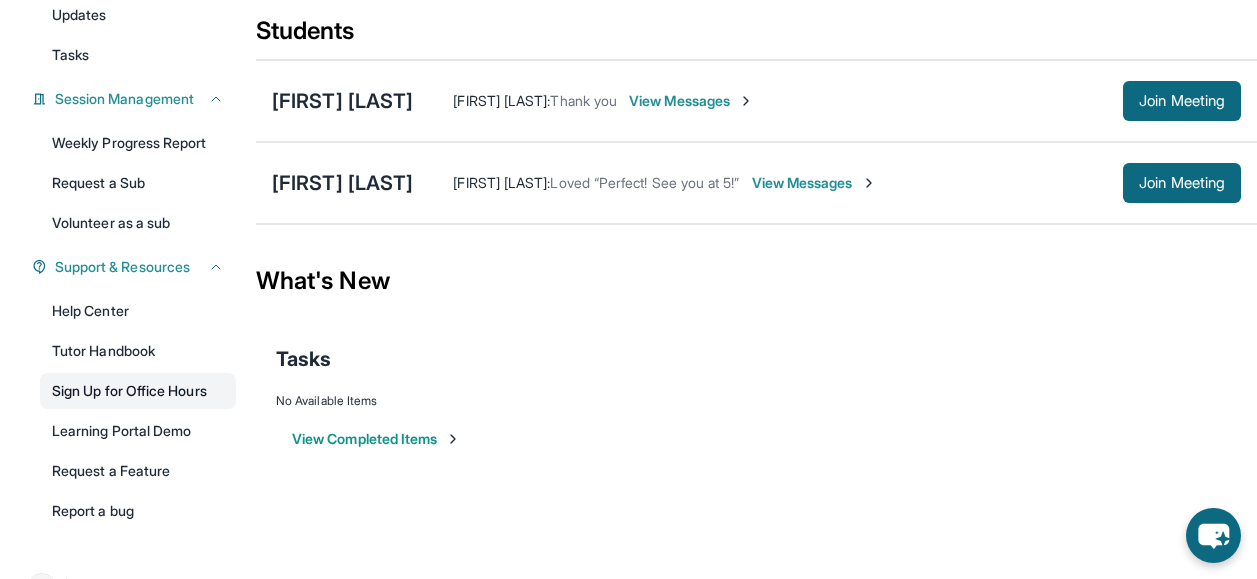 click on "Sign Up for Office Hours" at bounding box center [138, 391] 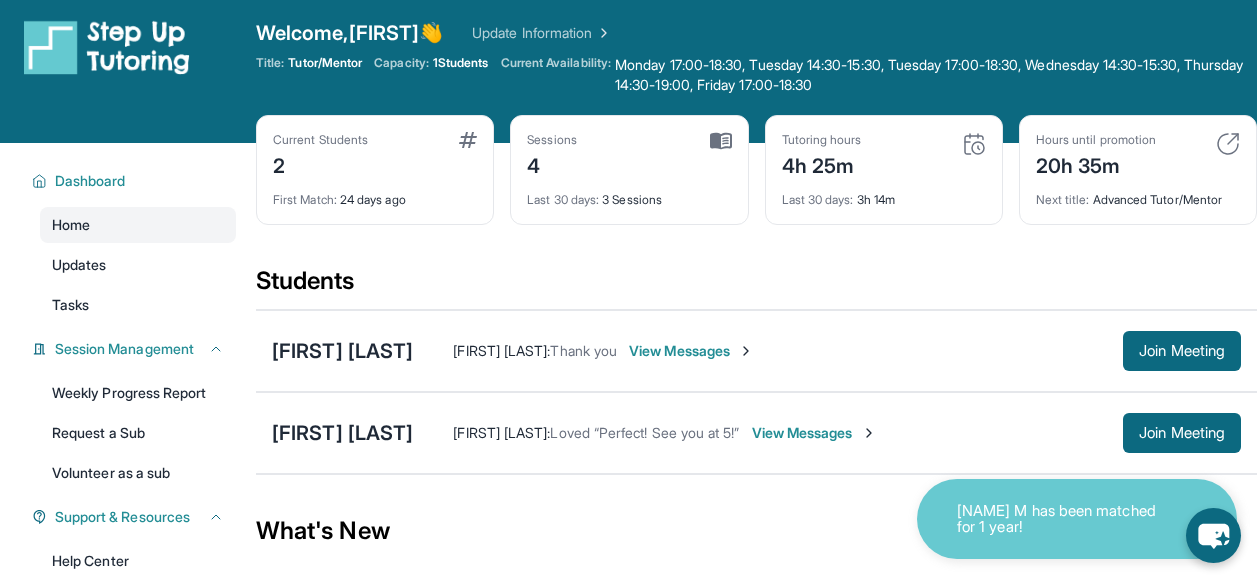 scroll, scrollTop: 0, scrollLeft: 0, axis: both 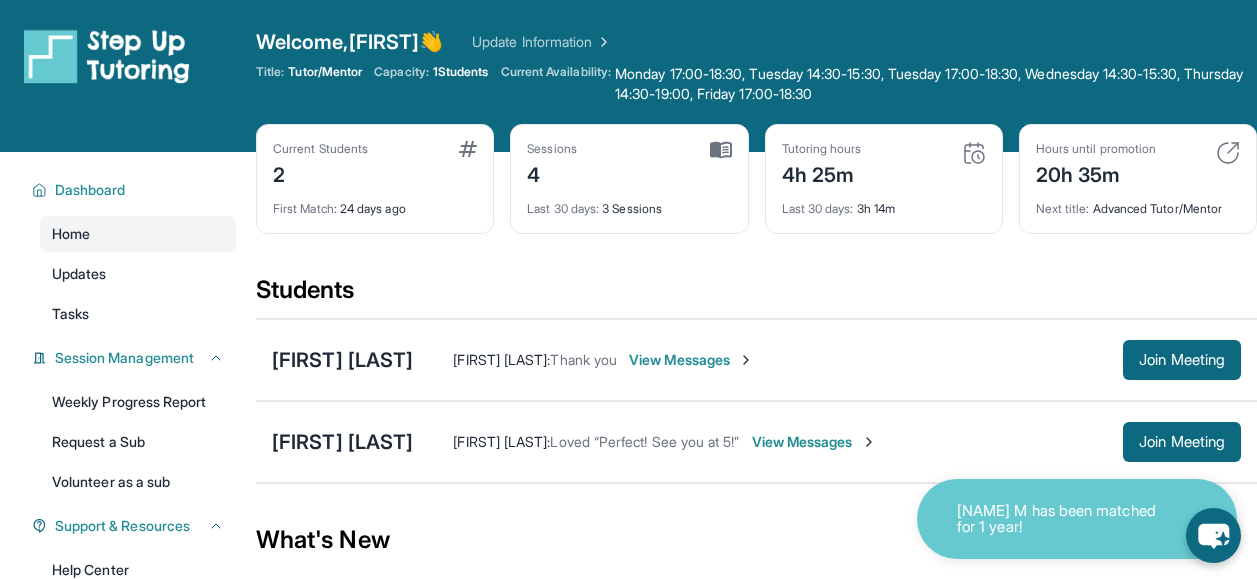 click on "Emily M has been matched for 1 year!" at bounding box center (1057, 519) 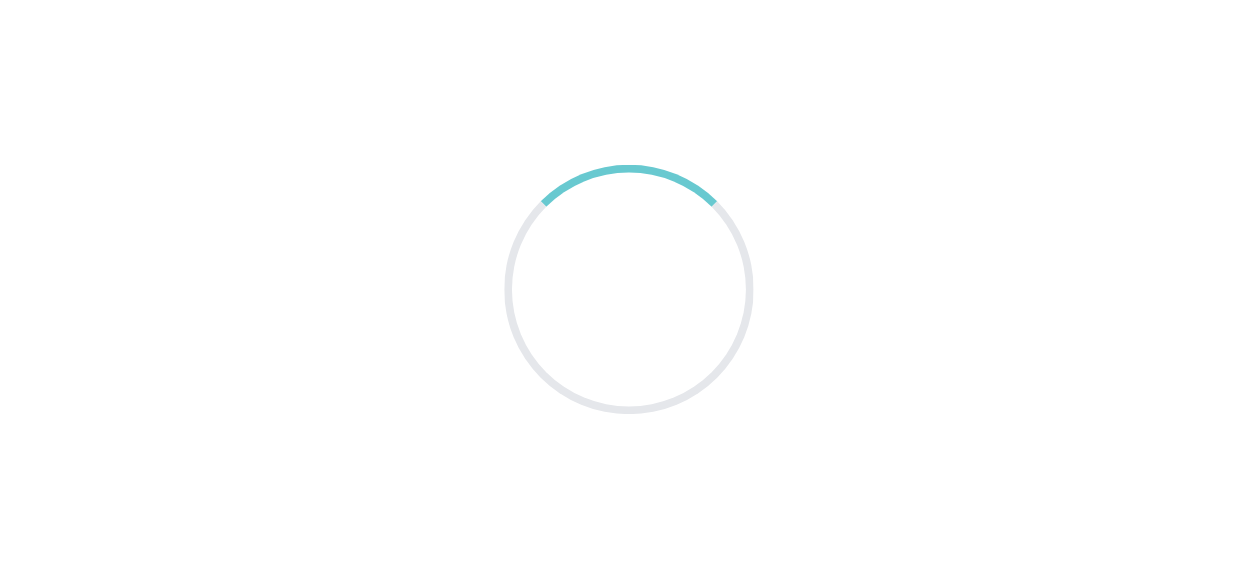 scroll, scrollTop: 0, scrollLeft: 0, axis: both 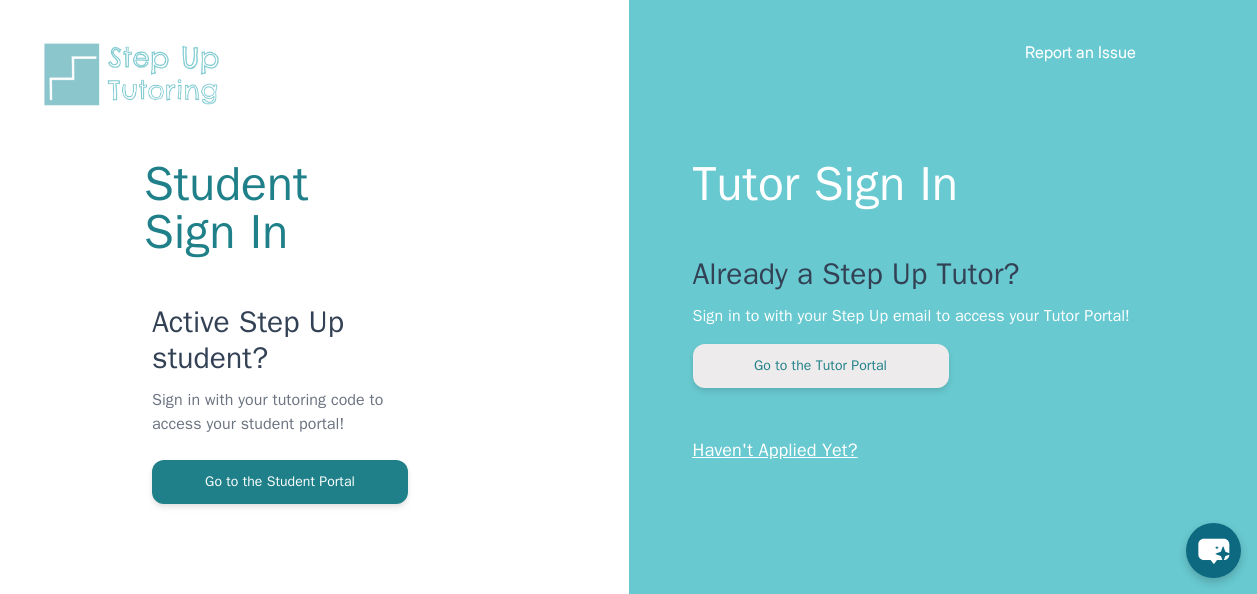click on "Go to the Tutor Portal" at bounding box center (821, 366) 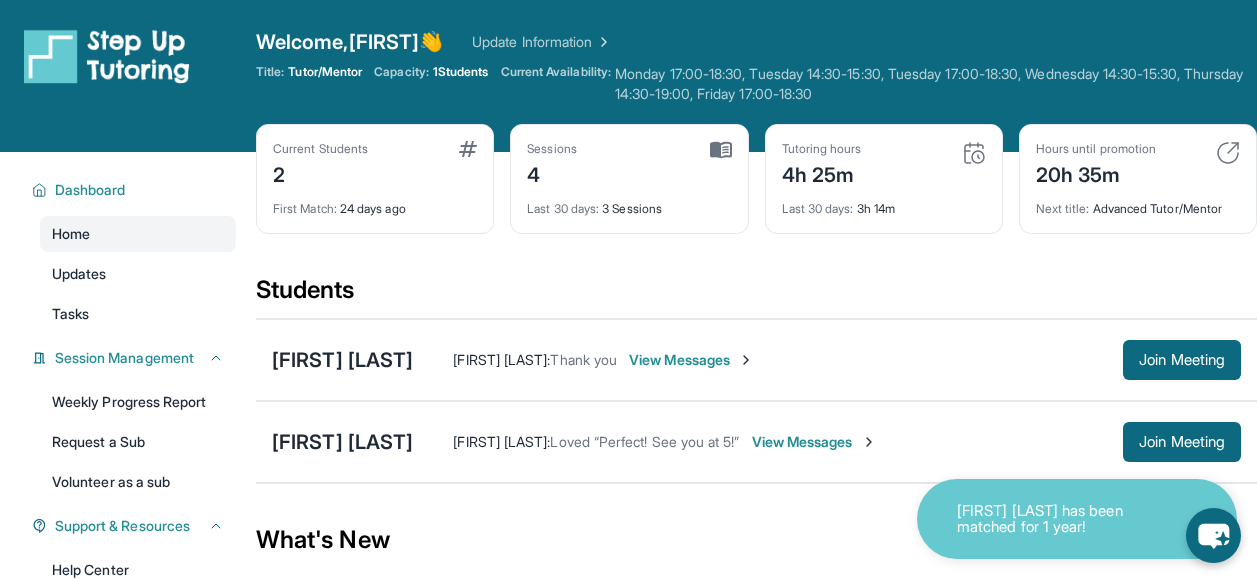 click on "Monday 17:00-18:30, Tuesday 14:30-15:30, Tuesday 17:00-18:30, Wednesday 14:30-15:30, Thursday 14:30-19:00, Friday 17:00-18:30 No availability form exists for this tutor" at bounding box center (936, 84) 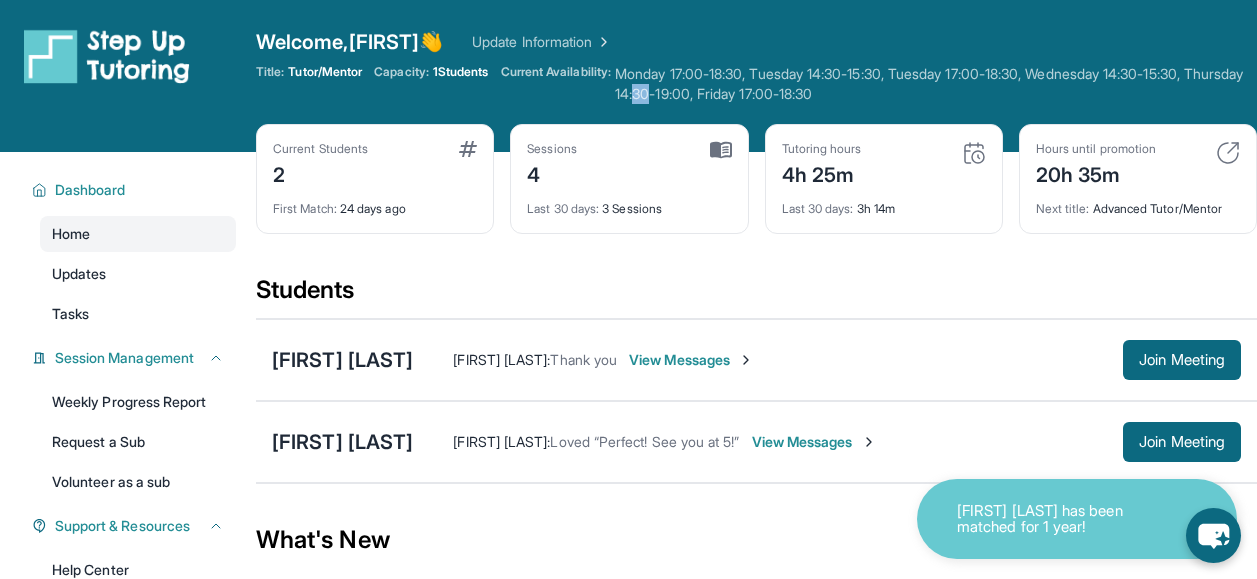 click on "Monday 17:00-18:30, Tuesday 14:30-15:30, Tuesday 17:00-18:30, Wednesday 14:30-15:30, Thursday 14:30-19:00, Friday 17:00-18:30 No availability form exists for this tutor" at bounding box center [936, 84] 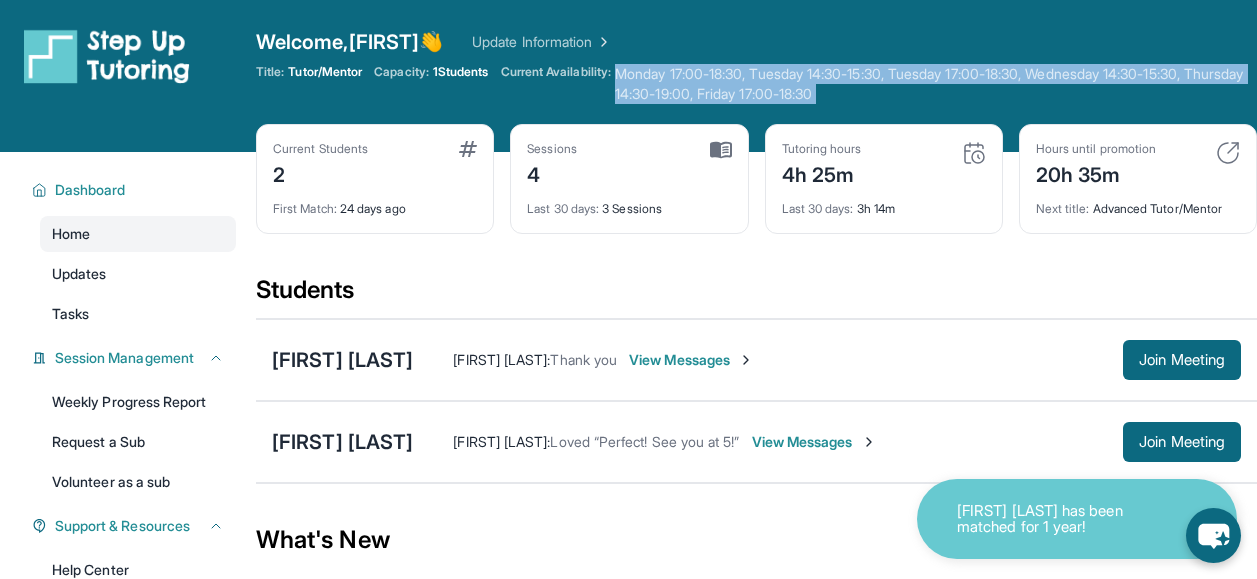 click on "Monday 17:00-18:30, Tuesday 14:30-15:30, Tuesday 17:00-18:30, Wednesday 14:30-15:30, Thursday 14:30-19:00, Friday 17:00-18:30 No availability form exists for this tutor" at bounding box center (936, 84) 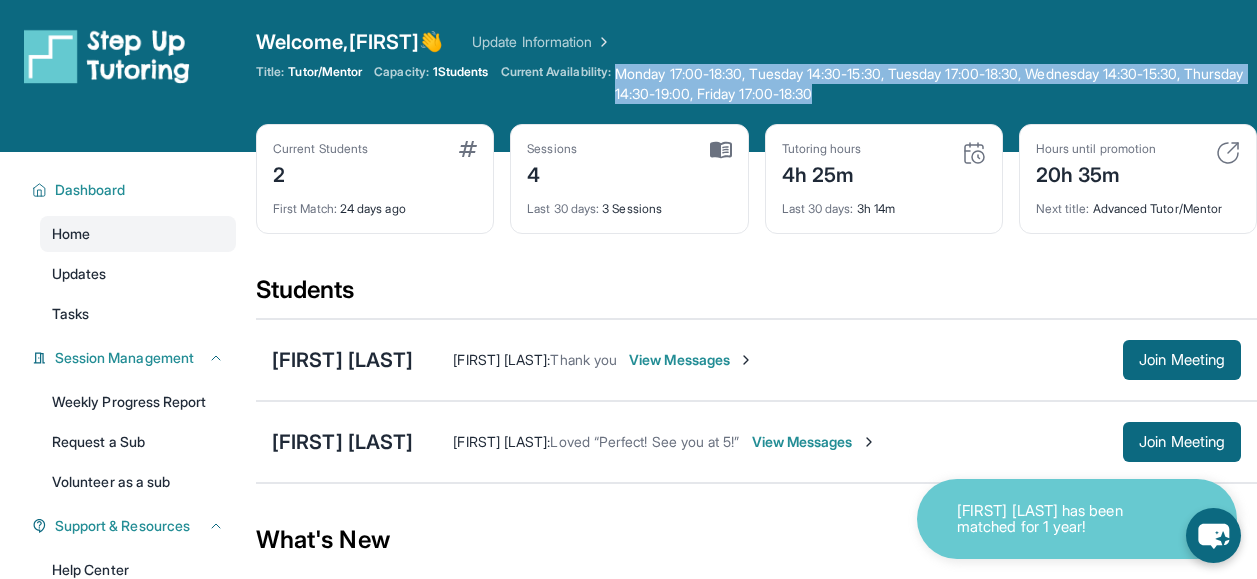 drag, startPoint x: 717, startPoint y: 99, endPoint x: 589, endPoint y: 42, distance: 140.11781 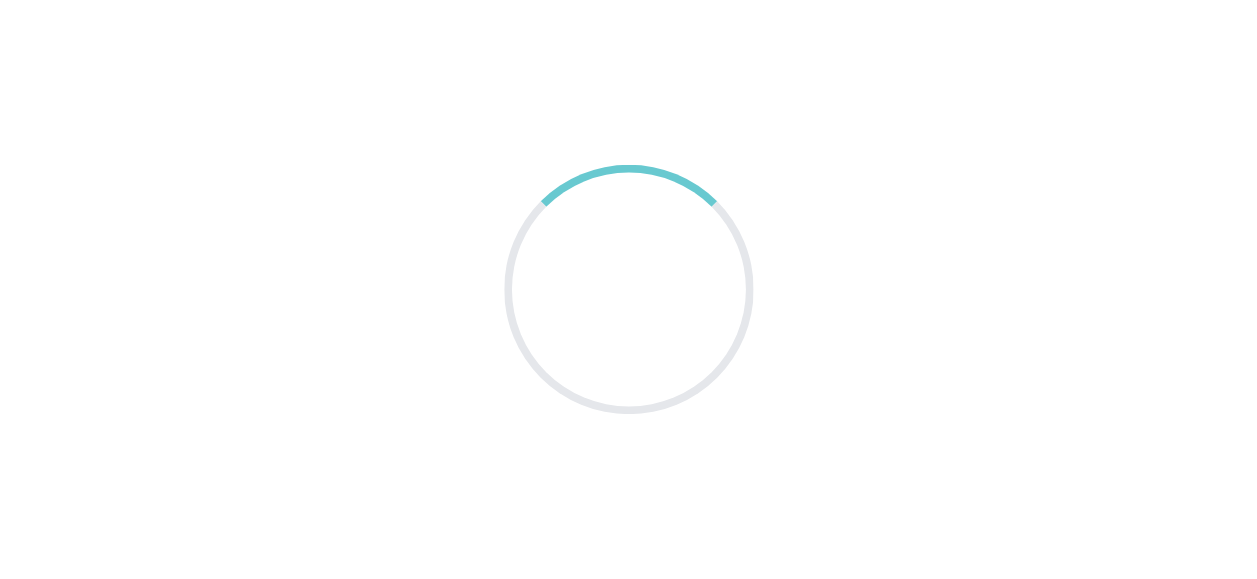 scroll, scrollTop: 0, scrollLeft: 0, axis: both 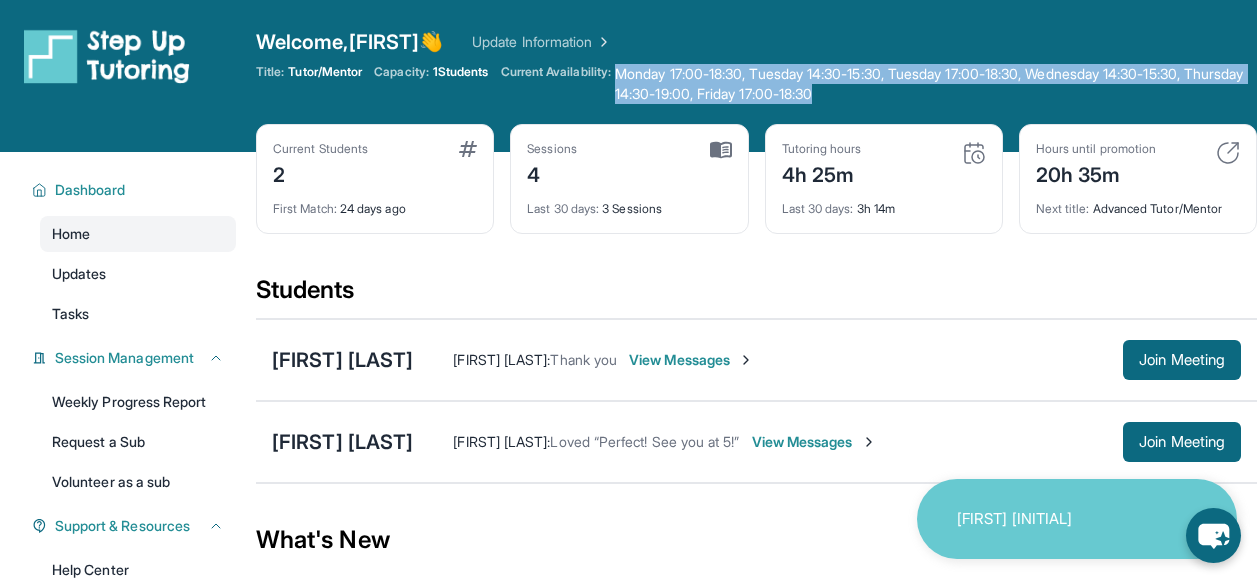 drag, startPoint x: 919, startPoint y: 89, endPoint x: 631, endPoint y: 77, distance: 288.24988 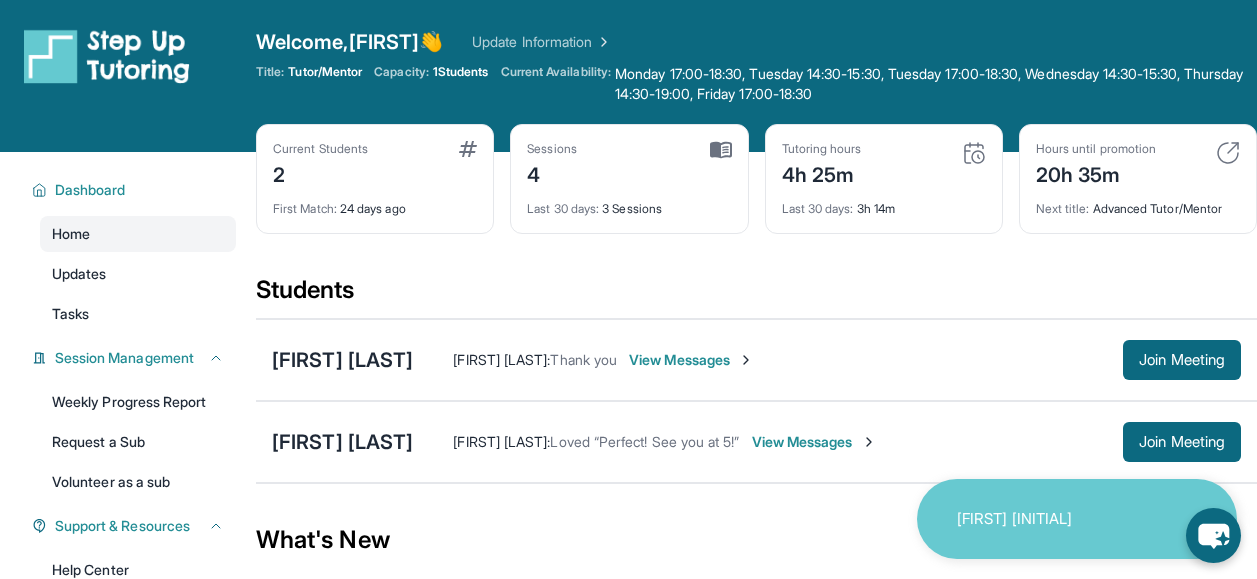 click on "Title: Tutor/Mentor Capacity: 1 Students Current Availability: Monday 17:00-18:30, Tuesday 14:30-15:30, Tuesday 17:00-18:30, Wednesday 14:30-15:30, Thursday 14:30-19:00, Friday 17:00-18:30 No availability form exists for this tutor" at bounding box center [756, 84] 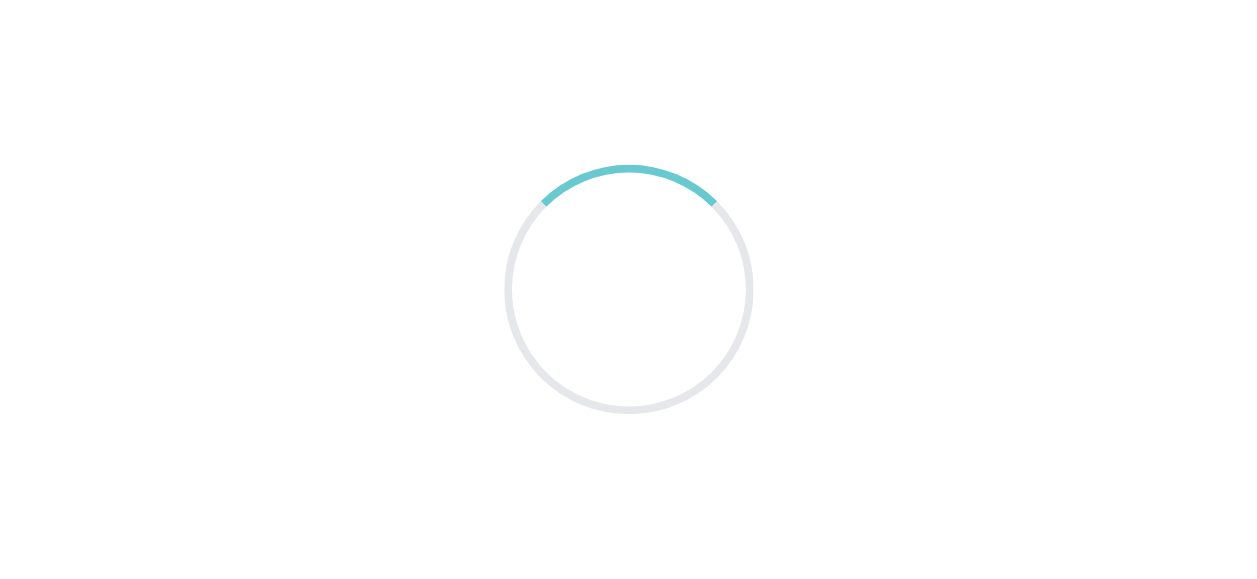 scroll, scrollTop: 0, scrollLeft: 0, axis: both 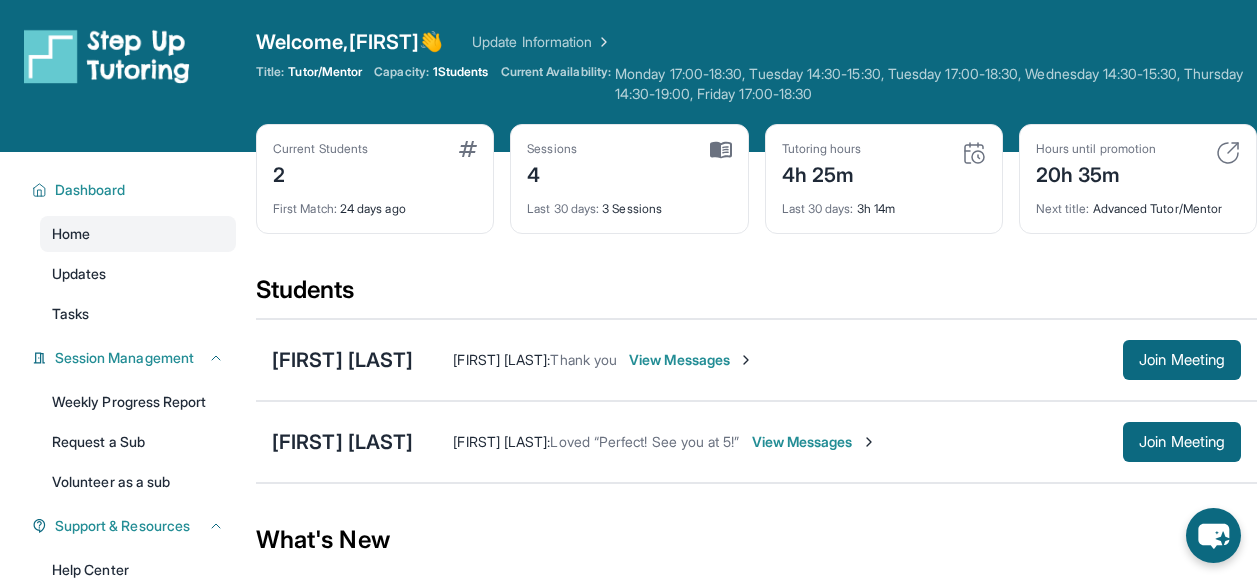 click on "Monday 17:00-18:30, Tuesday 14:30-15:30, Tuesday 17:00-18:30, Wednesday 14:30-15:30, Thursday 14:30-19:00, Friday 17:00-18:30 No availability form exists for this tutor" at bounding box center (936, 84) 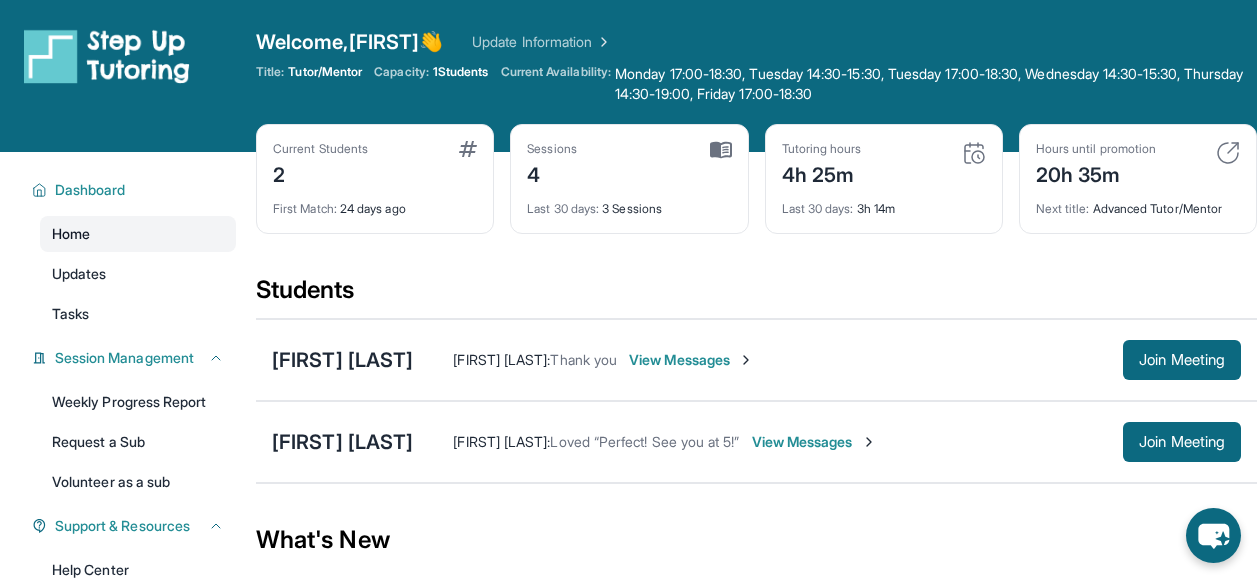 click on "Home" at bounding box center [71, 234] 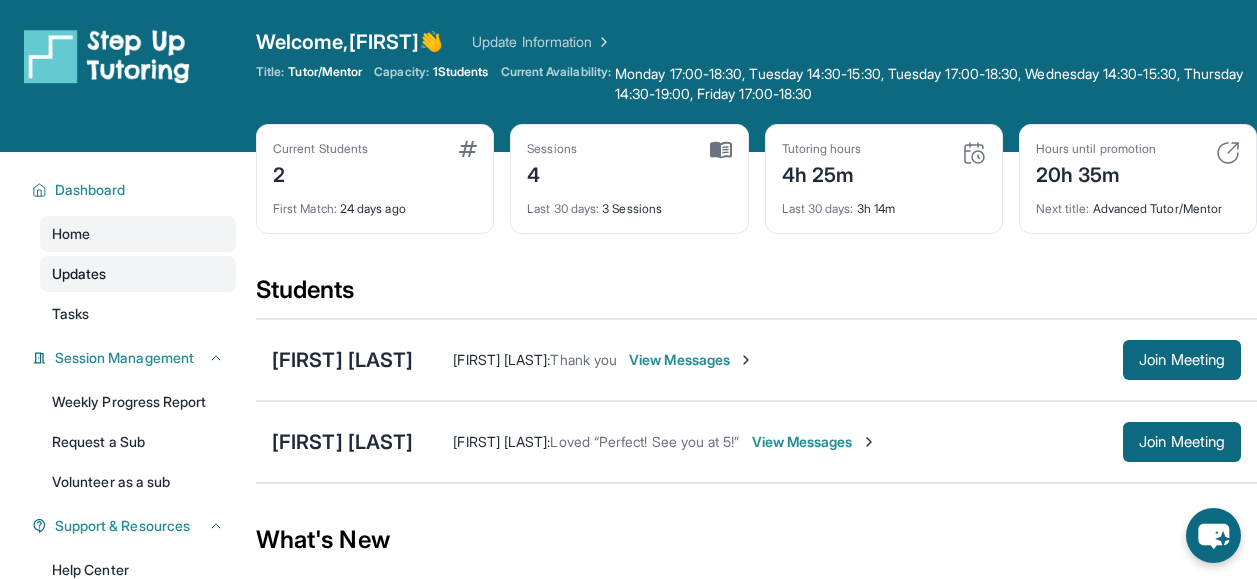 click on "Updates" at bounding box center (79, 274) 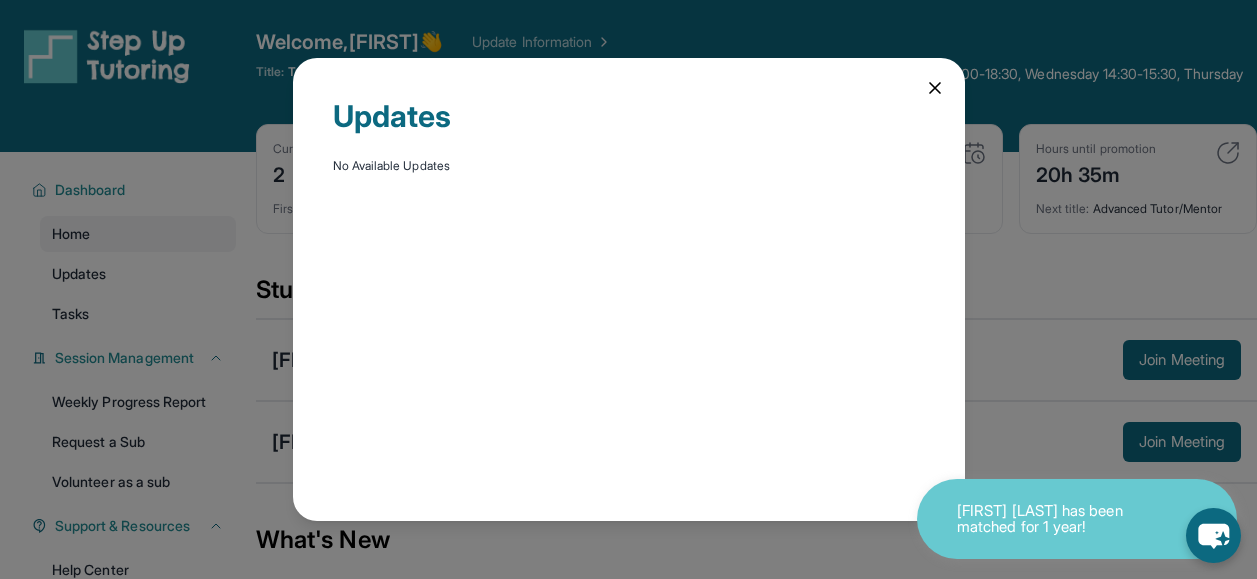 click 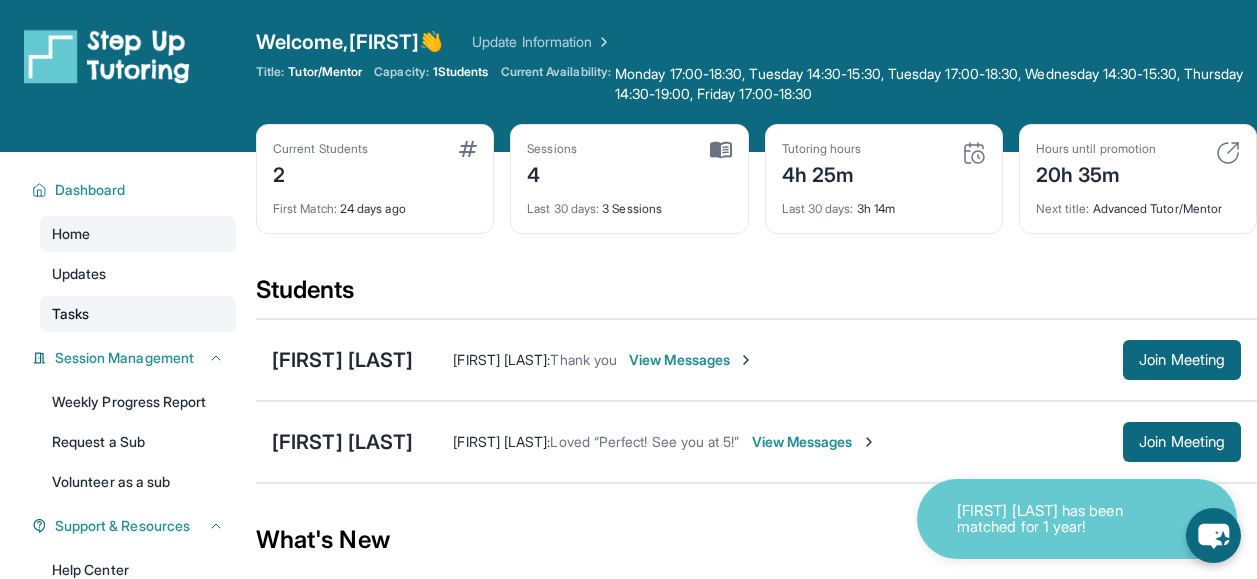 click on "Tasks" at bounding box center (138, 314) 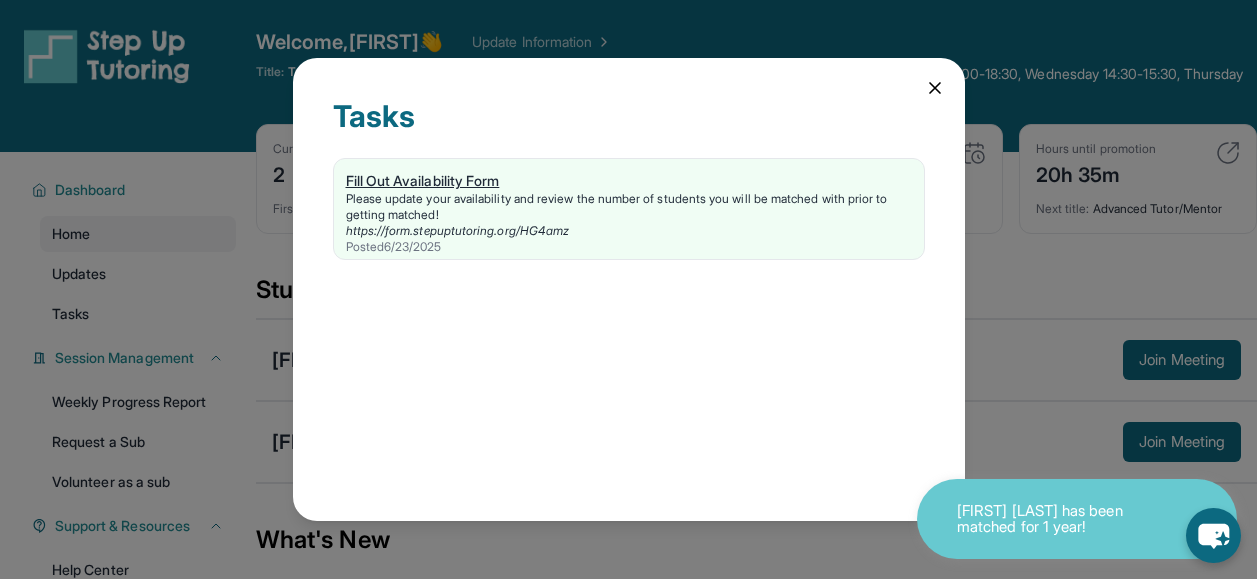 click on "Fill Out Availability Form" at bounding box center (629, 181) 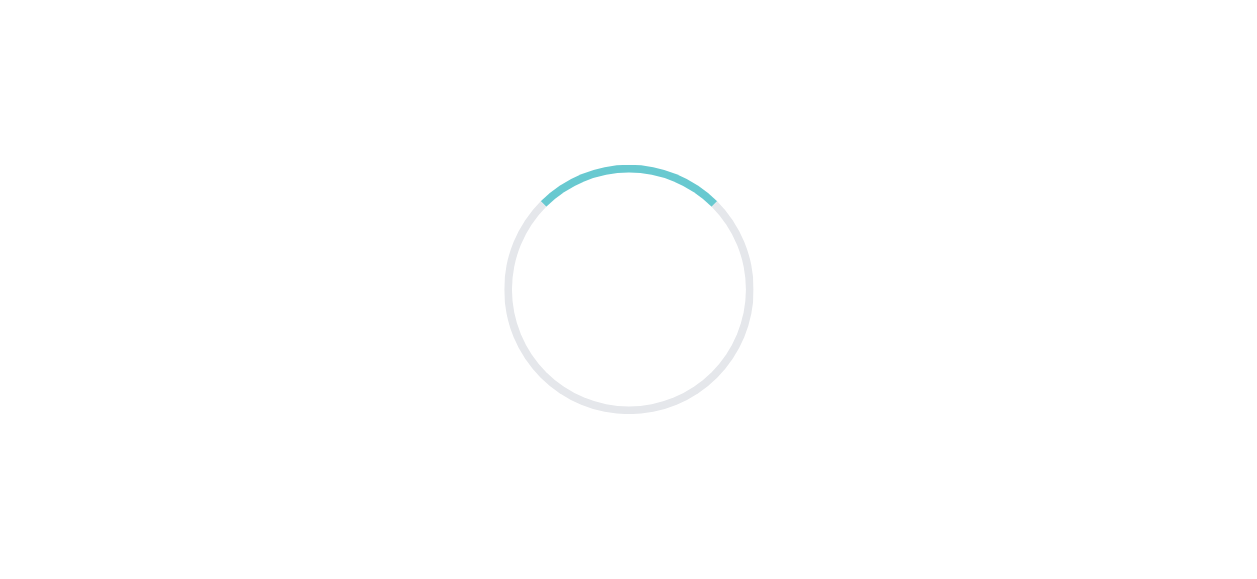 scroll, scrollTop: 0, scrollLeft: 0, axis: both 